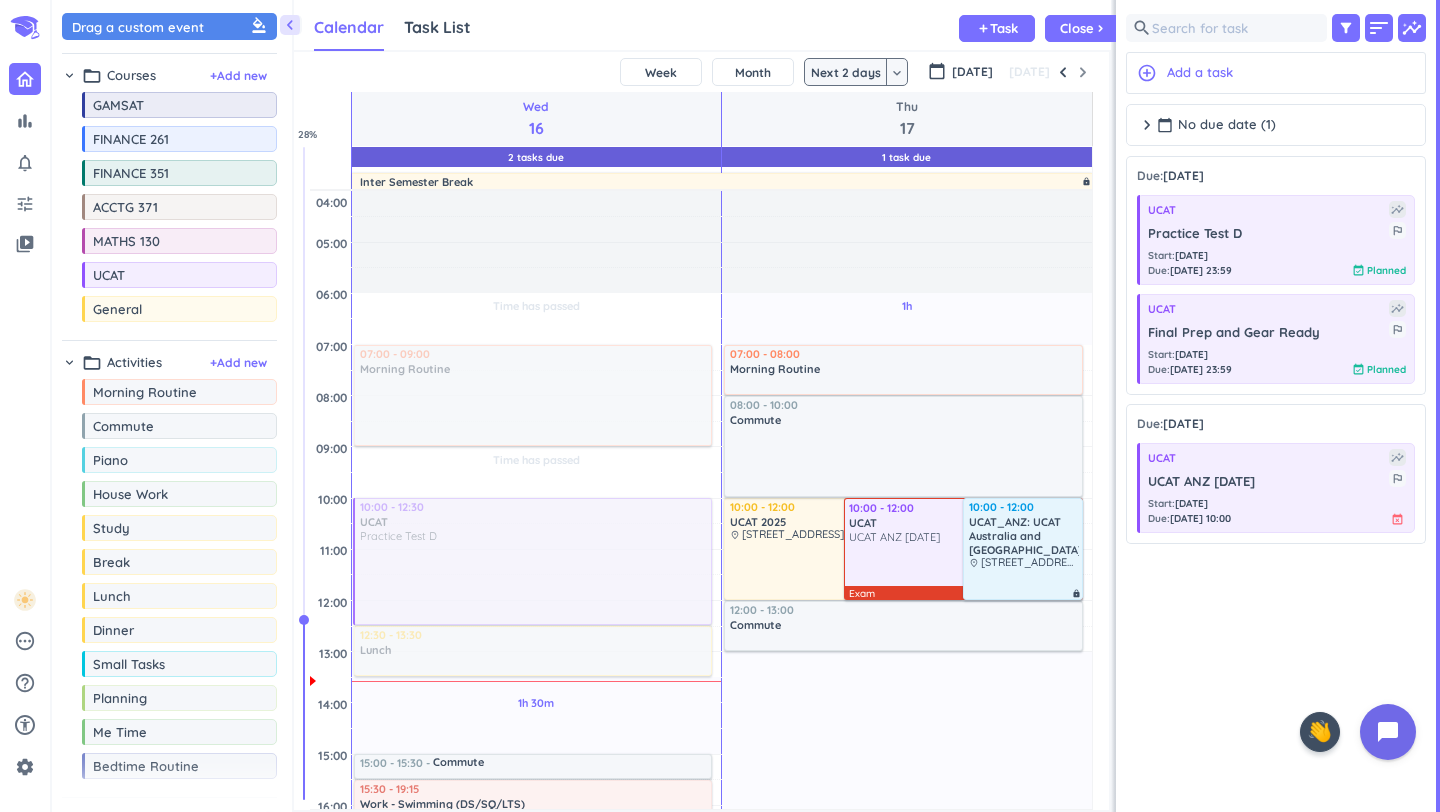 scroll, scrollTop: 0, scrollLeft: 0, axis: both 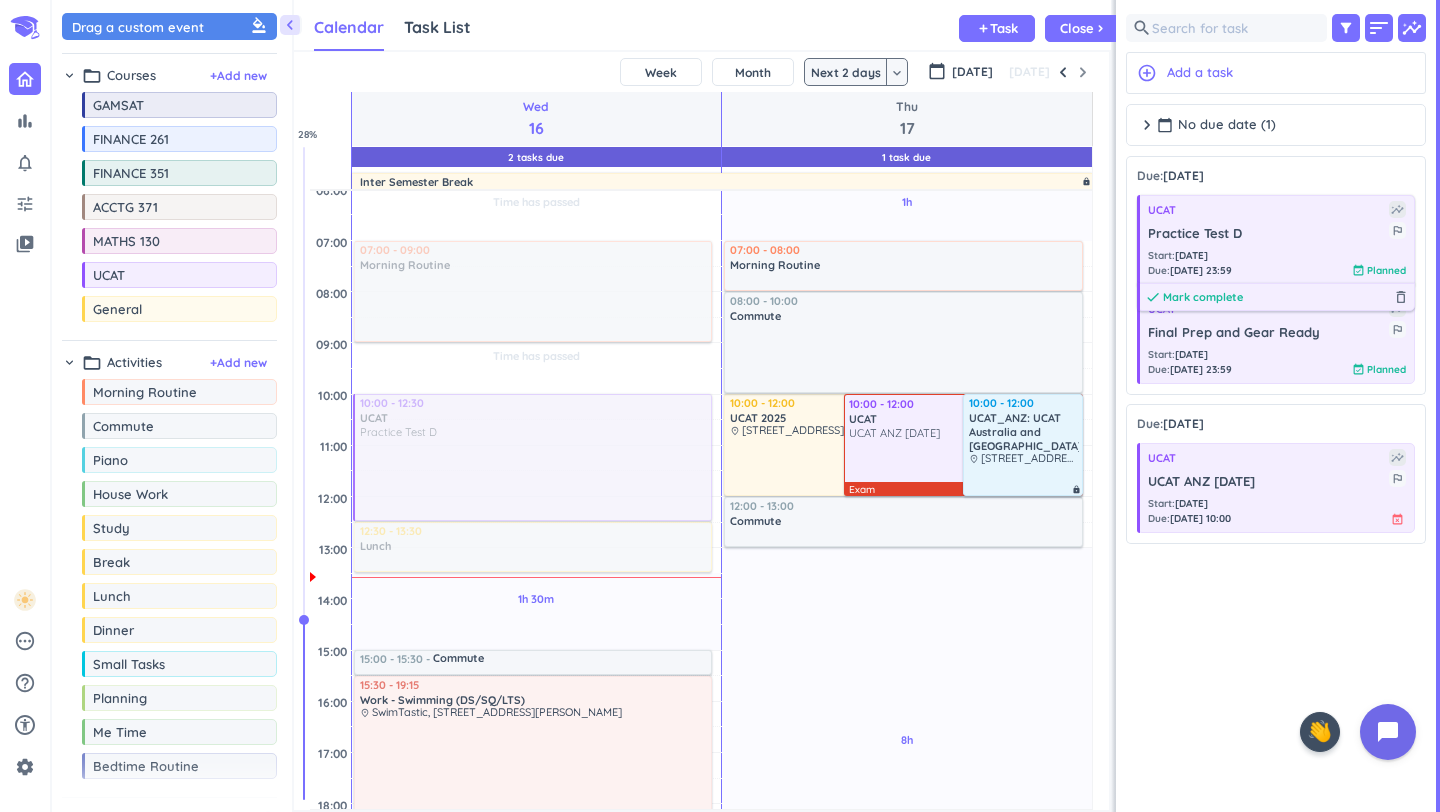 click on "Mark complete" at bounding box center (1203, 297) 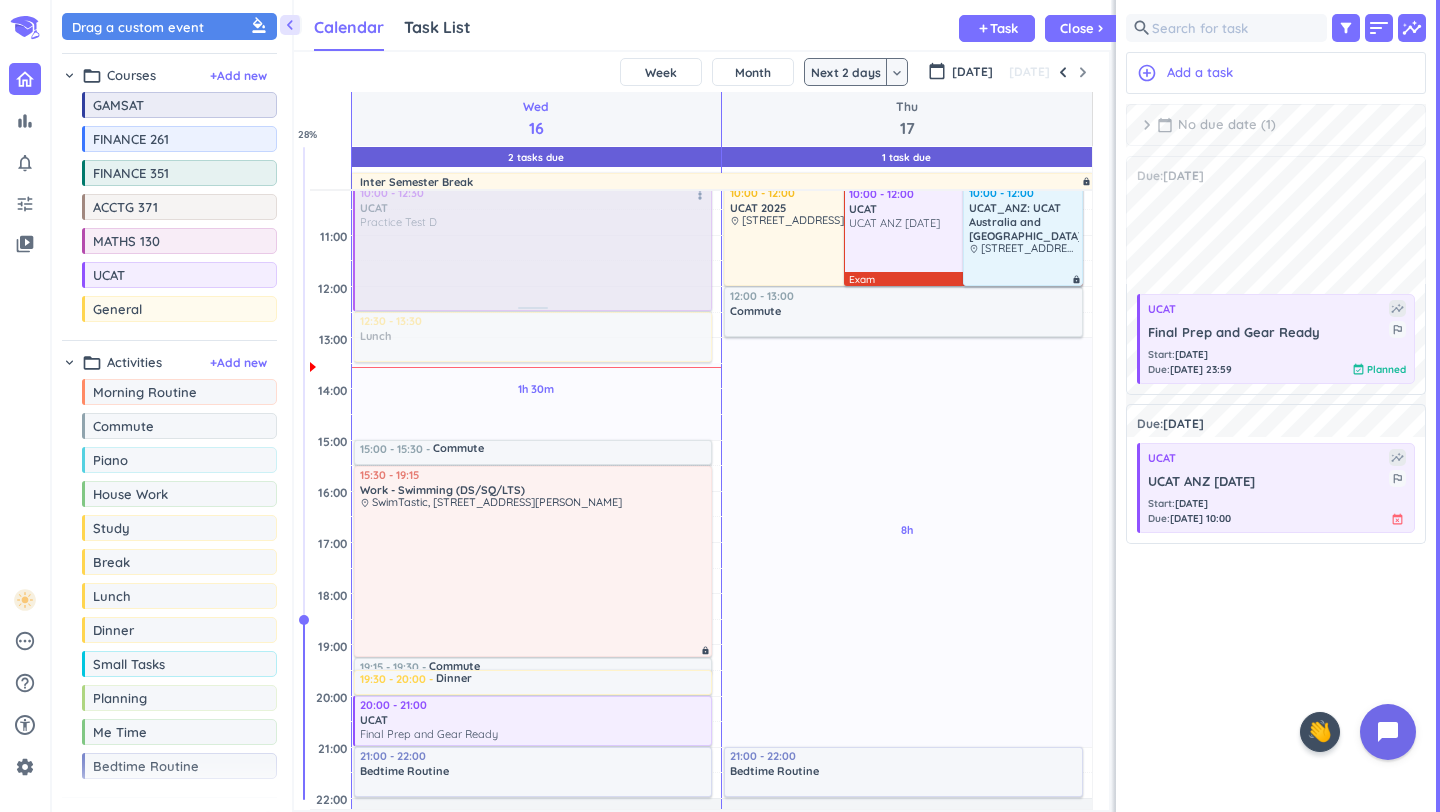 scroll, scrollTop: 312, scrollLeft: 0, axis: vertical 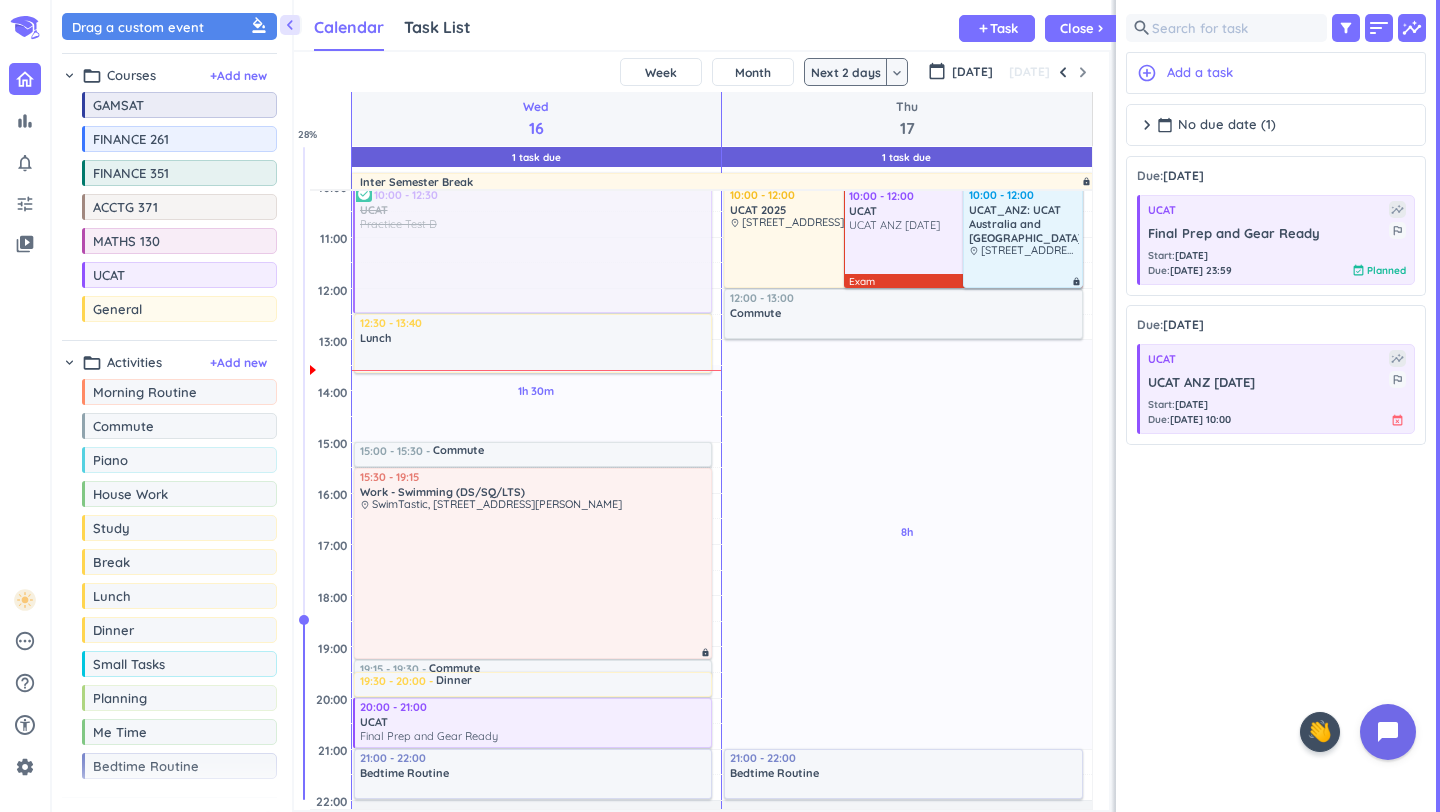 drag, startPoint x: 526, startPoint y: 360, endPoint x: 494, endPoint y: 369, distance: 33.24154 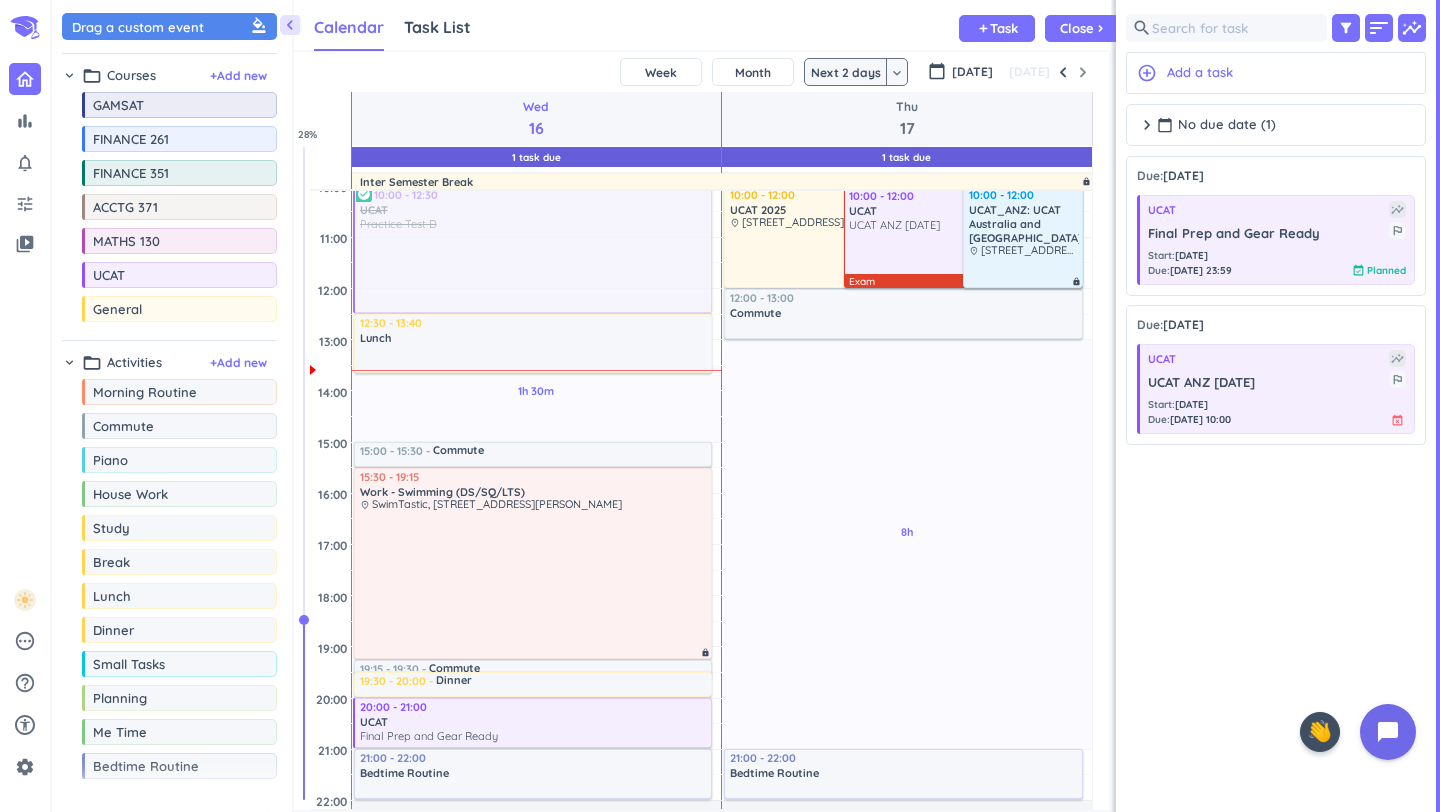 click at bounding box center (537, 370) 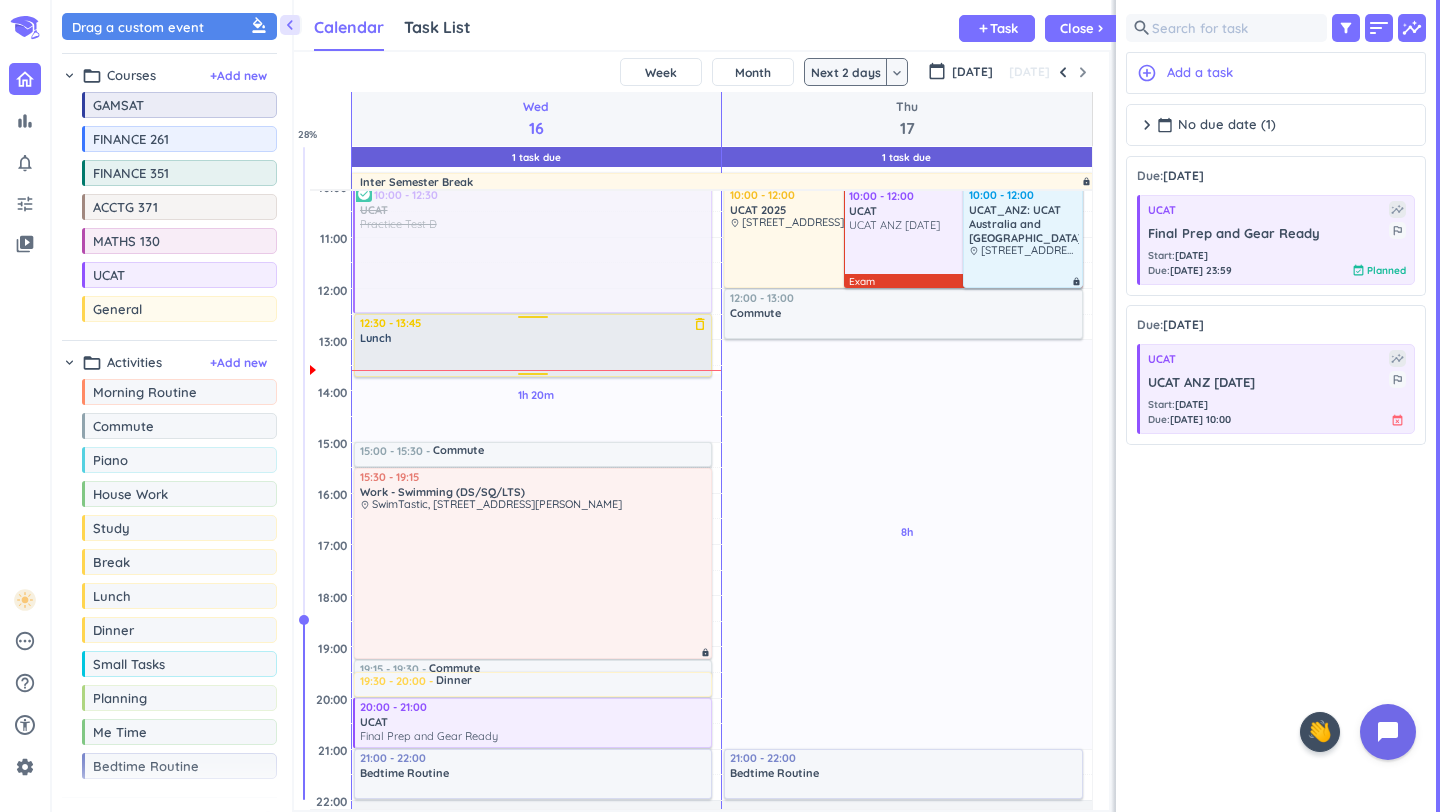 click on "Time has passed Past due Plan Time has passed Past due Plan 1h 20m Past due Plan Adjust Awake Time Adjust Awake Time 07:00 - 09:00 Morning Routine delete_outline 10:00 - 12:30 UCAT Practice Test D more_vert check_circle   12:30 - 13:40 Lunch delete_outline 15:00 - 15:30 Commute delete_outline 15:30 - 19:15 Work - Swimming (DS/SQ/LTS) place SwimTastic, [STREET_ADDRESS][PERSON_NAME] lock 19:15 - 19:30 Commute delete_outline 19:30 - 20:00 Dinner delete_outline 20:00 - 21:00 UCAT Final Prep and Gear Ready more_vert 21:00 - 22:00 Bedtime Routine delete_outline 1  12:30 - 13:45 Lunch delete_outline" at bounding box center [537, 493] 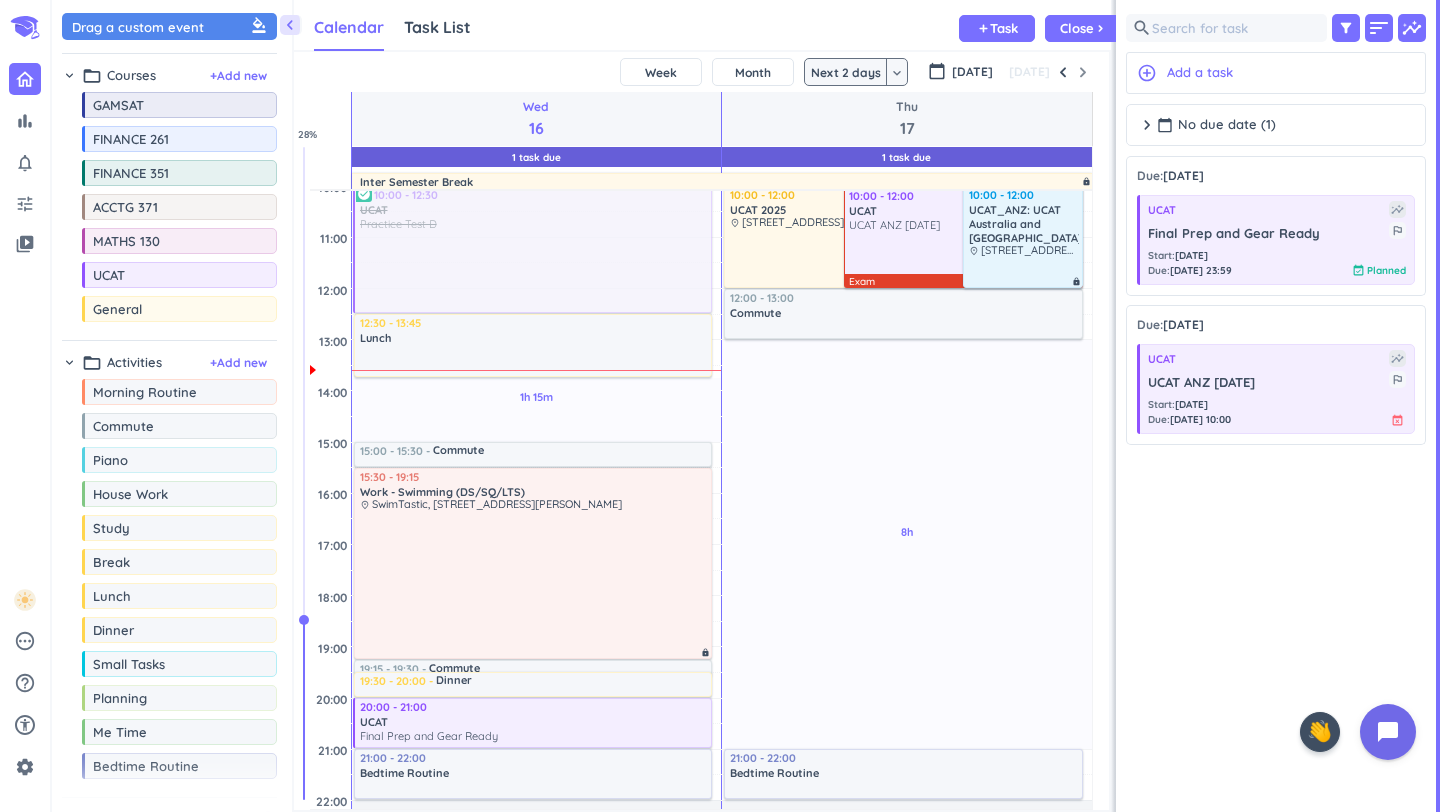 scroll, scrollTop: 350, scrollLeft: 0, axis: vertical 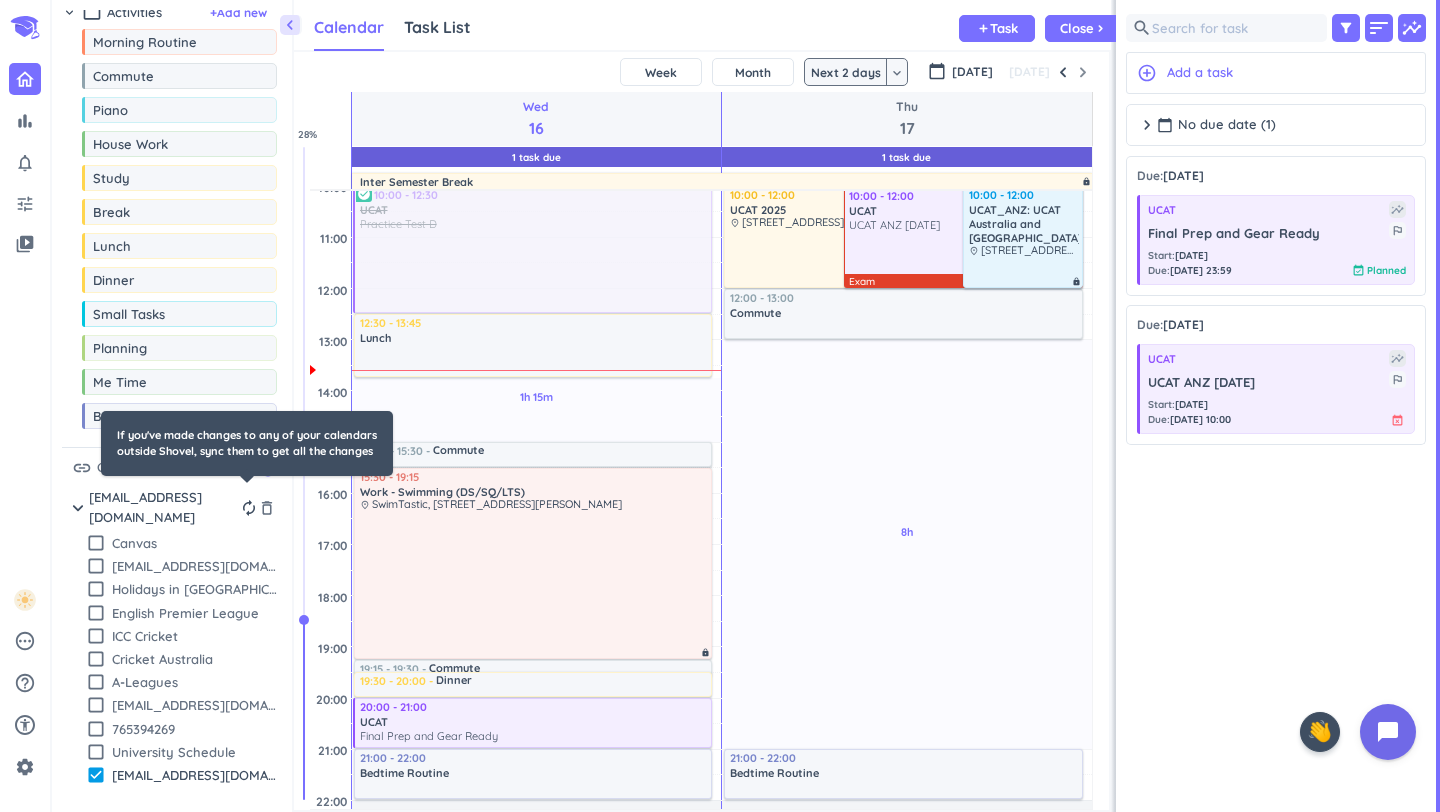 click on "autorenew" at bounding box center (249, 508) 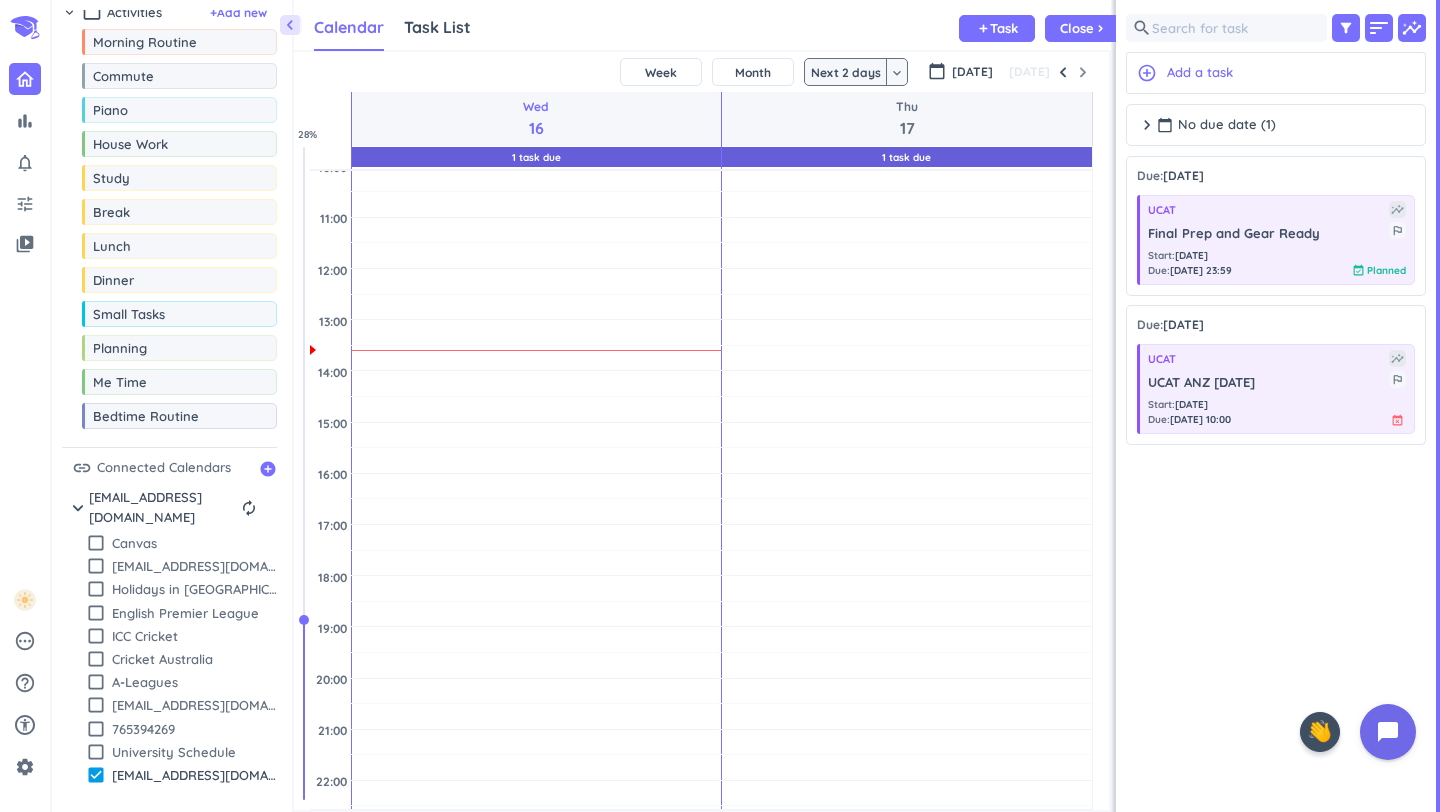 drag, startPoint x: 539, startPoint y: 446, endPoint x: 534, endPoint y: 435, distance: 12.083046 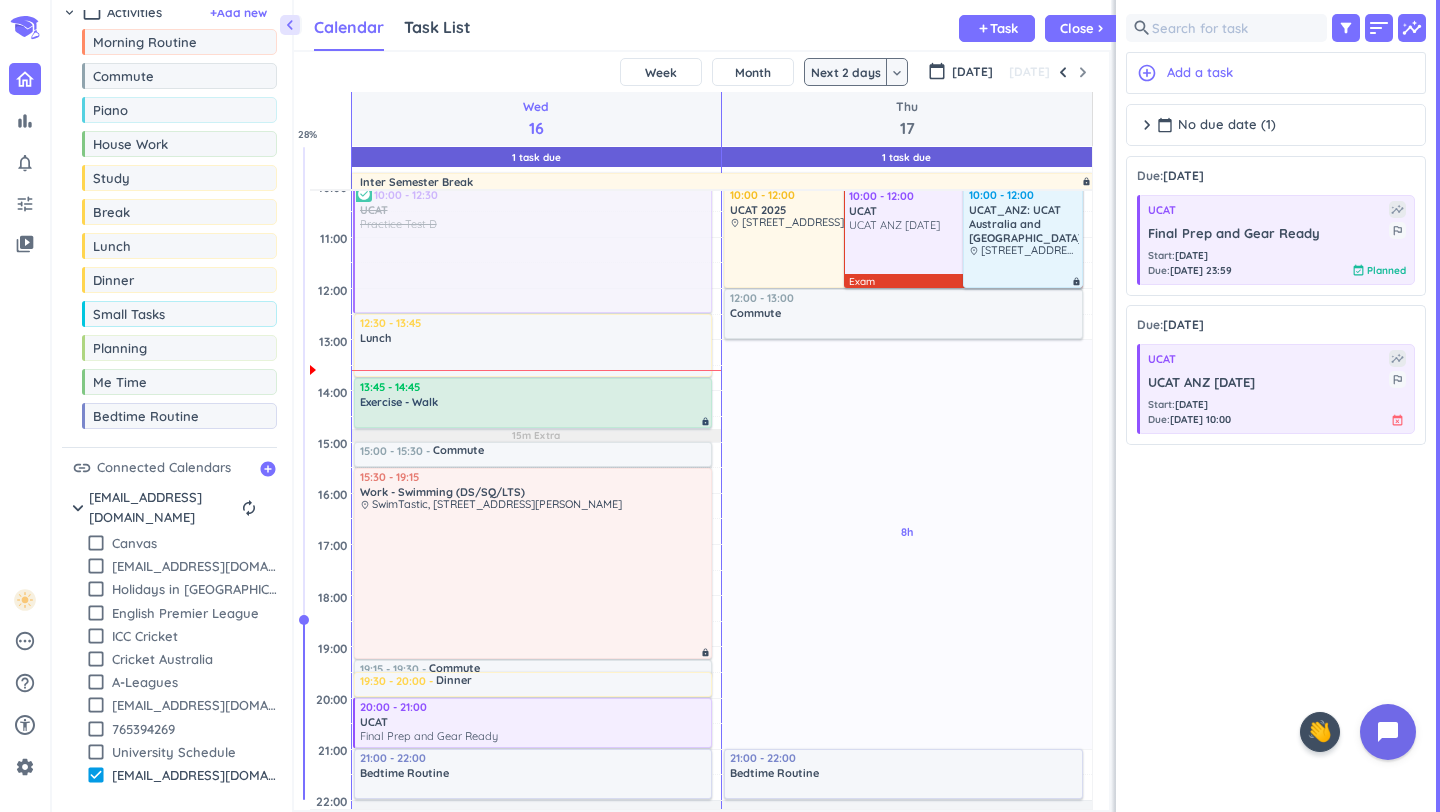 click on "13:45 - 14:45 Exercise - Walk lock" at bounding box center [533, 403] 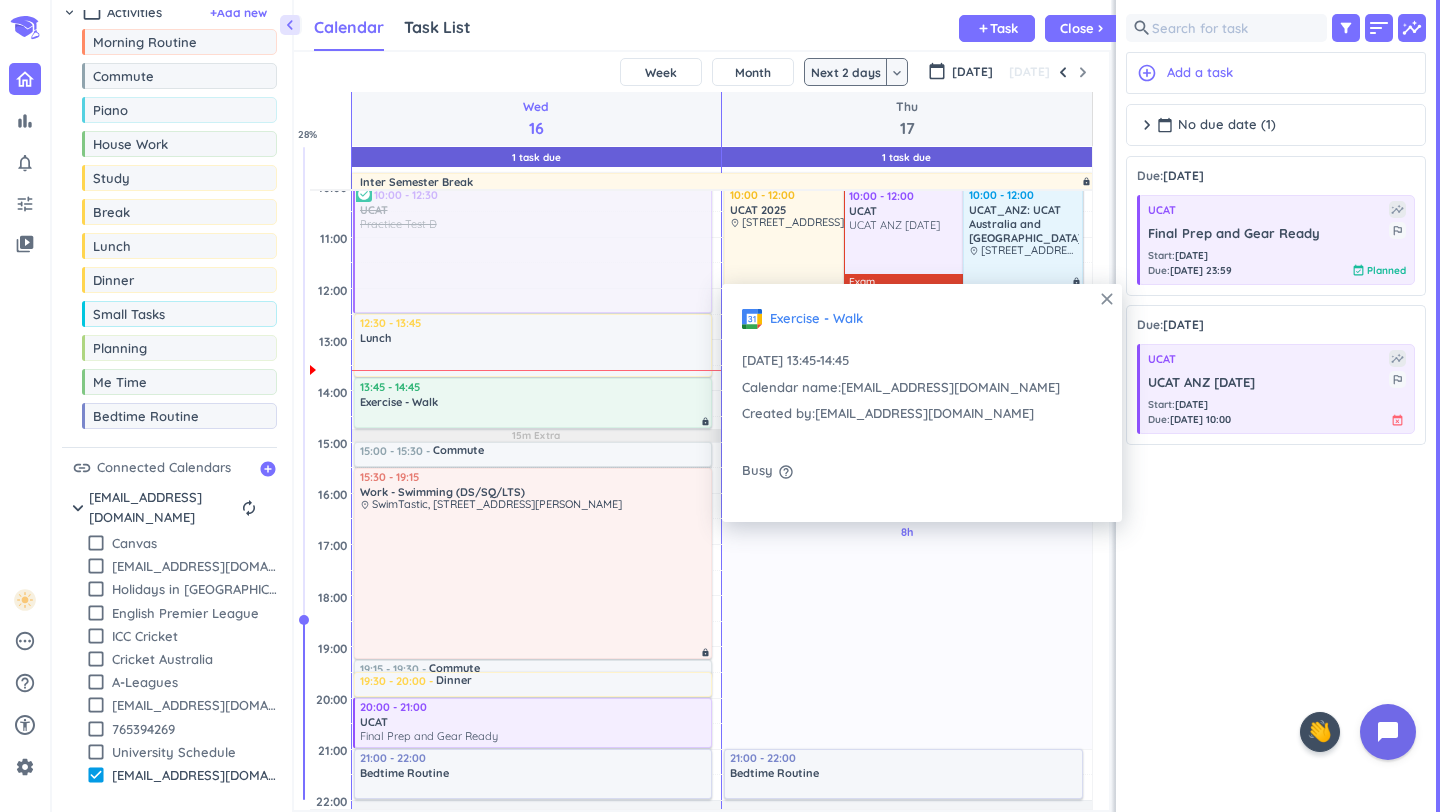 click on "close" at bounding box center (1107, 299) 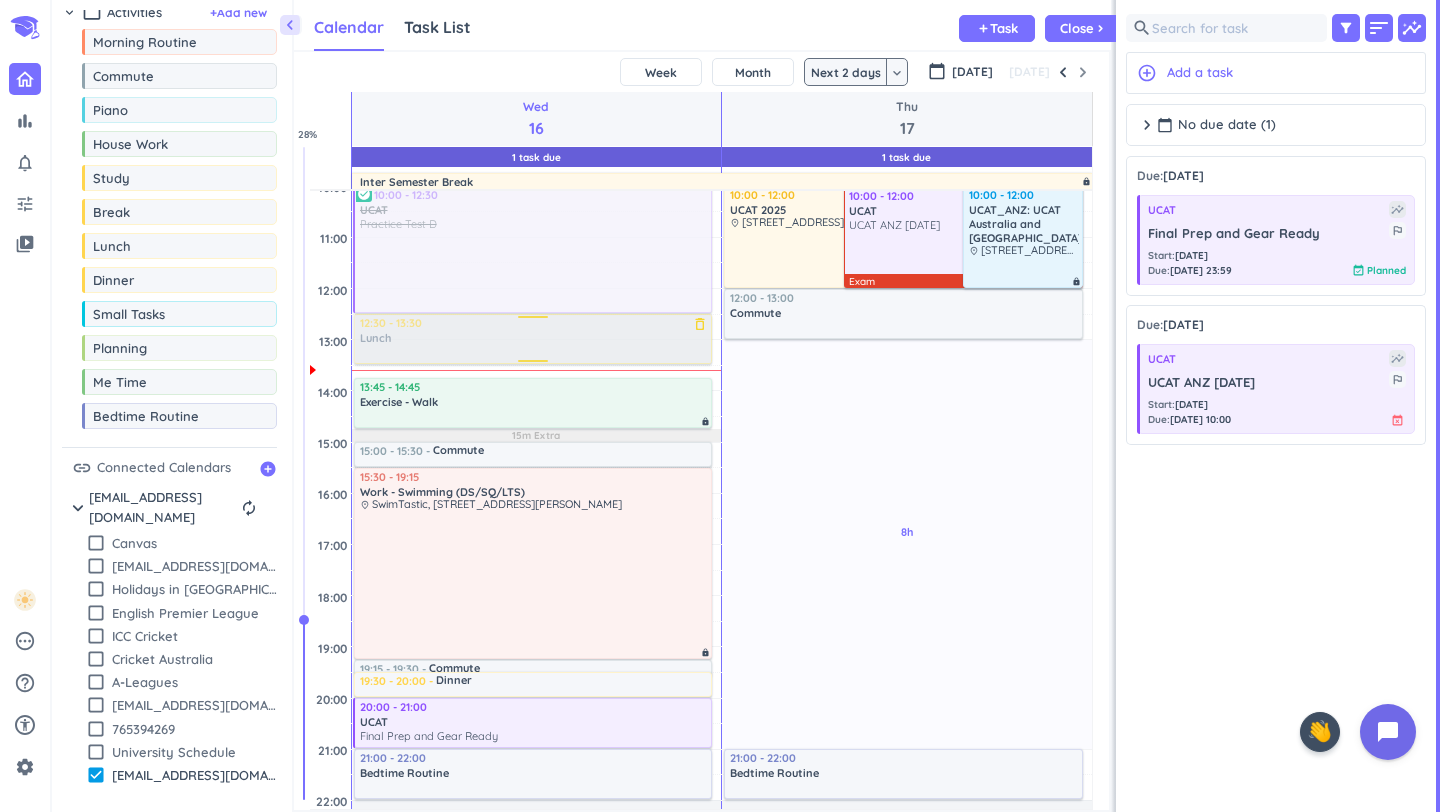 drag, startPoint x: 518, startPoint y: 375, endPoint x: 495, endPoint y: 363, distance: 25.942244 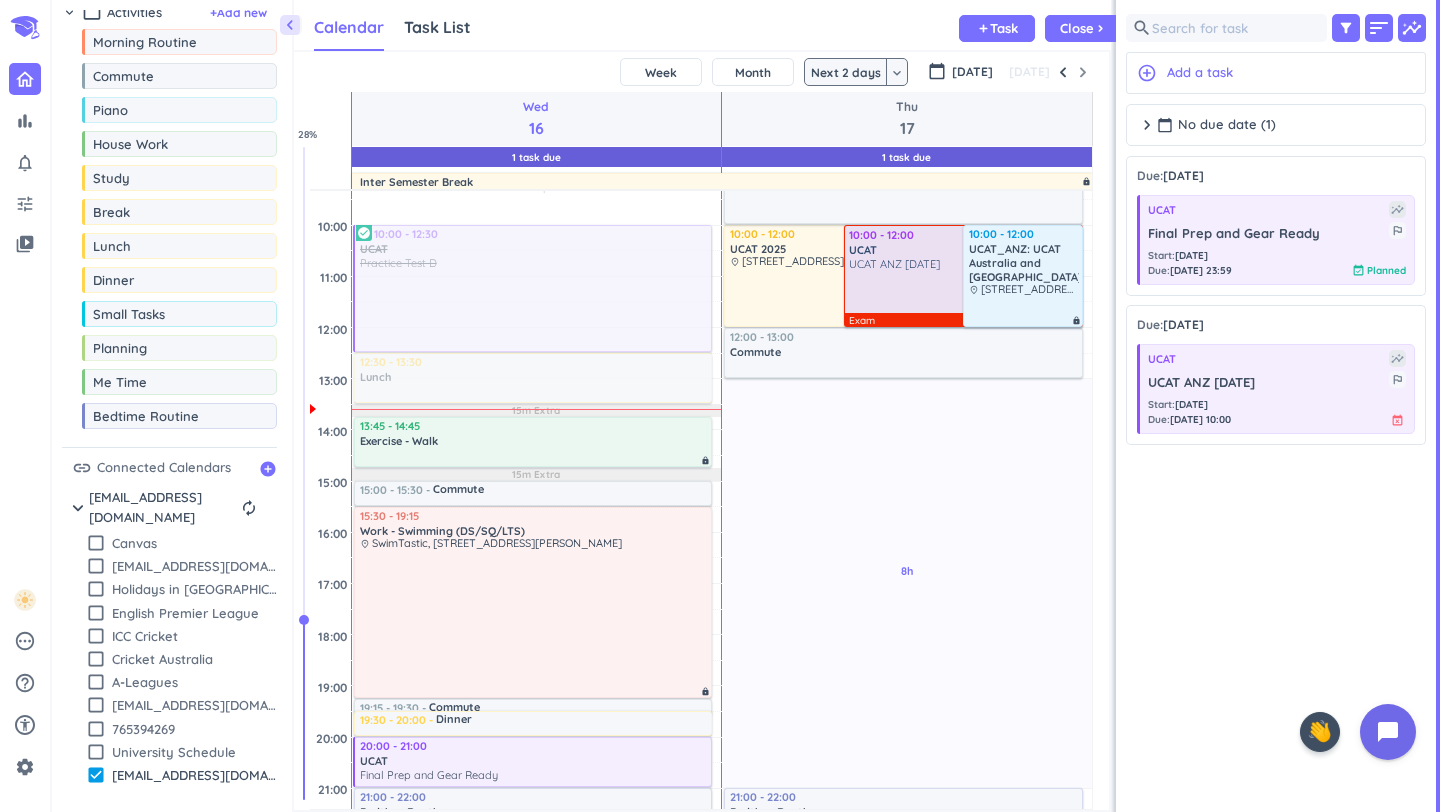 scroll, scrollTop: 235, scrollLeft: 0, axis: vertical 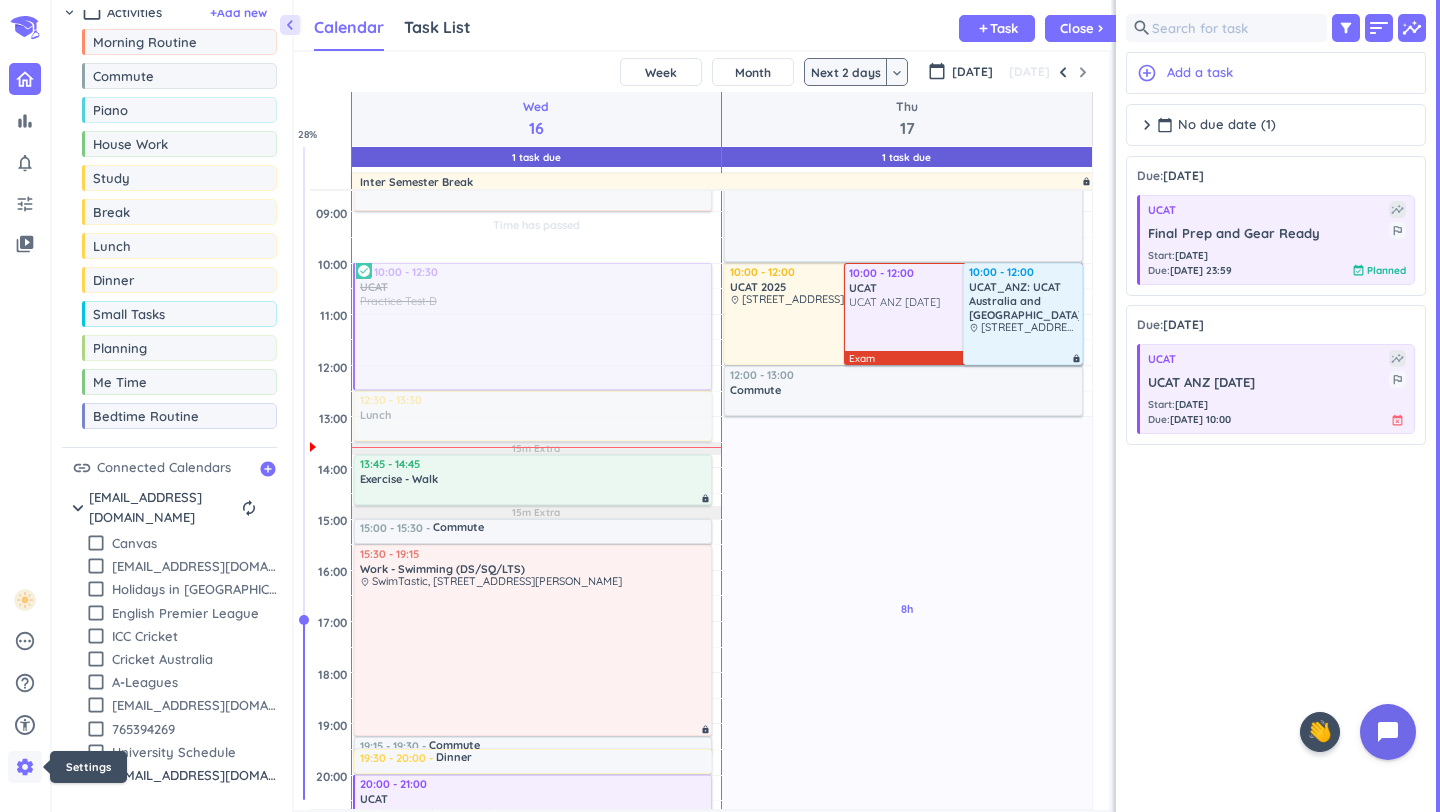 click on "settings" at bounding box center (25, 767) 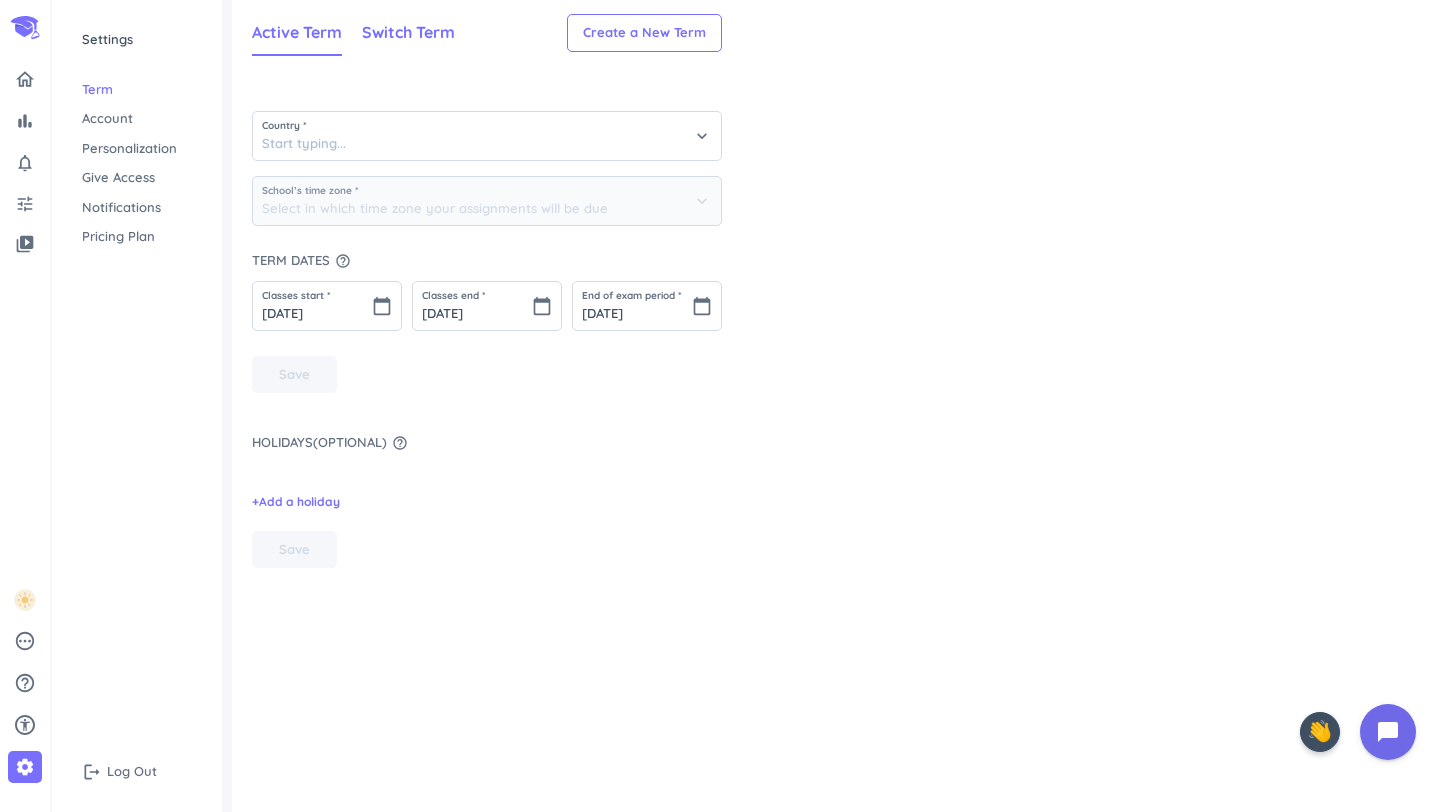 click on "Switch Term" at bounding box center (408, 32) 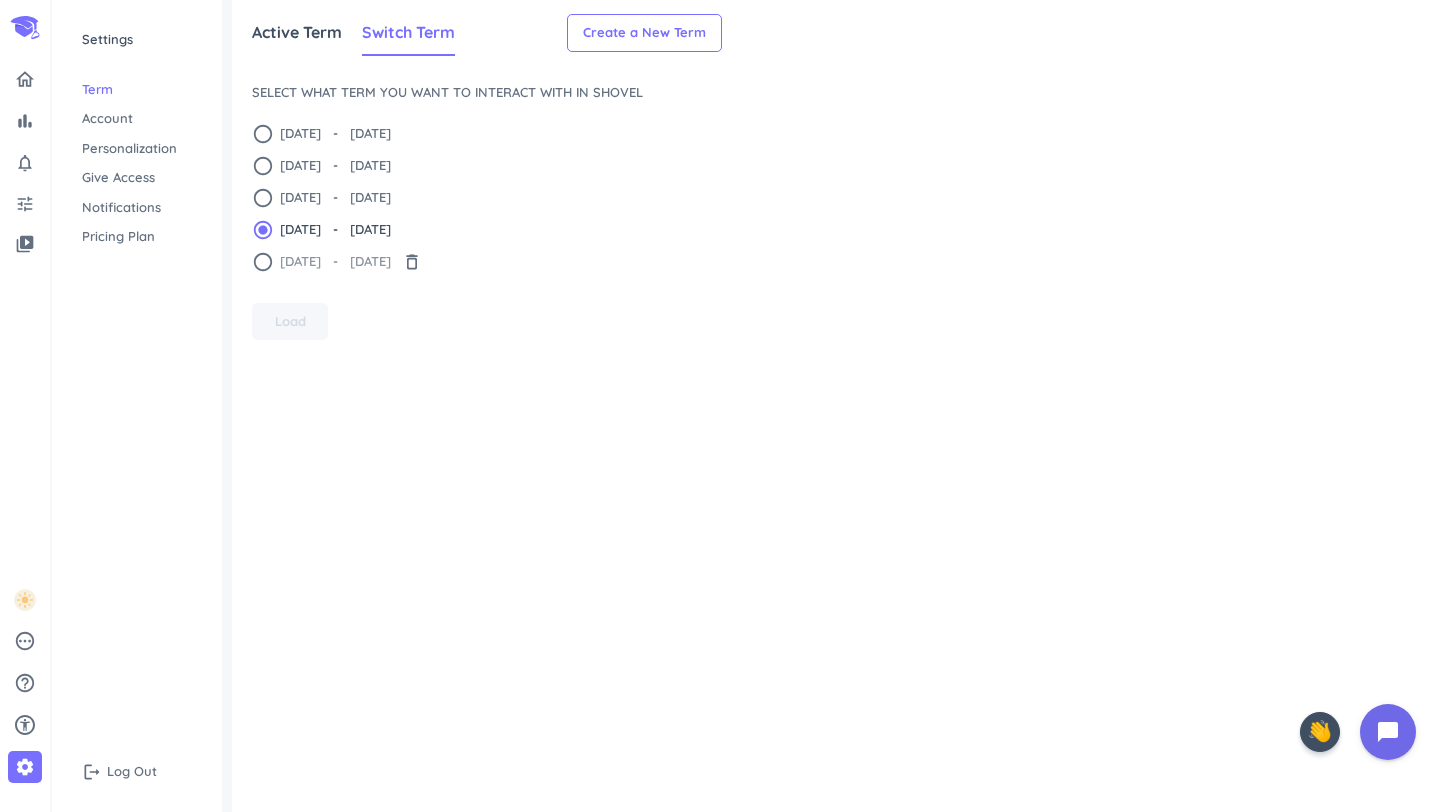 click on "radio_button_unchecked" at bounding box center [263, 262] 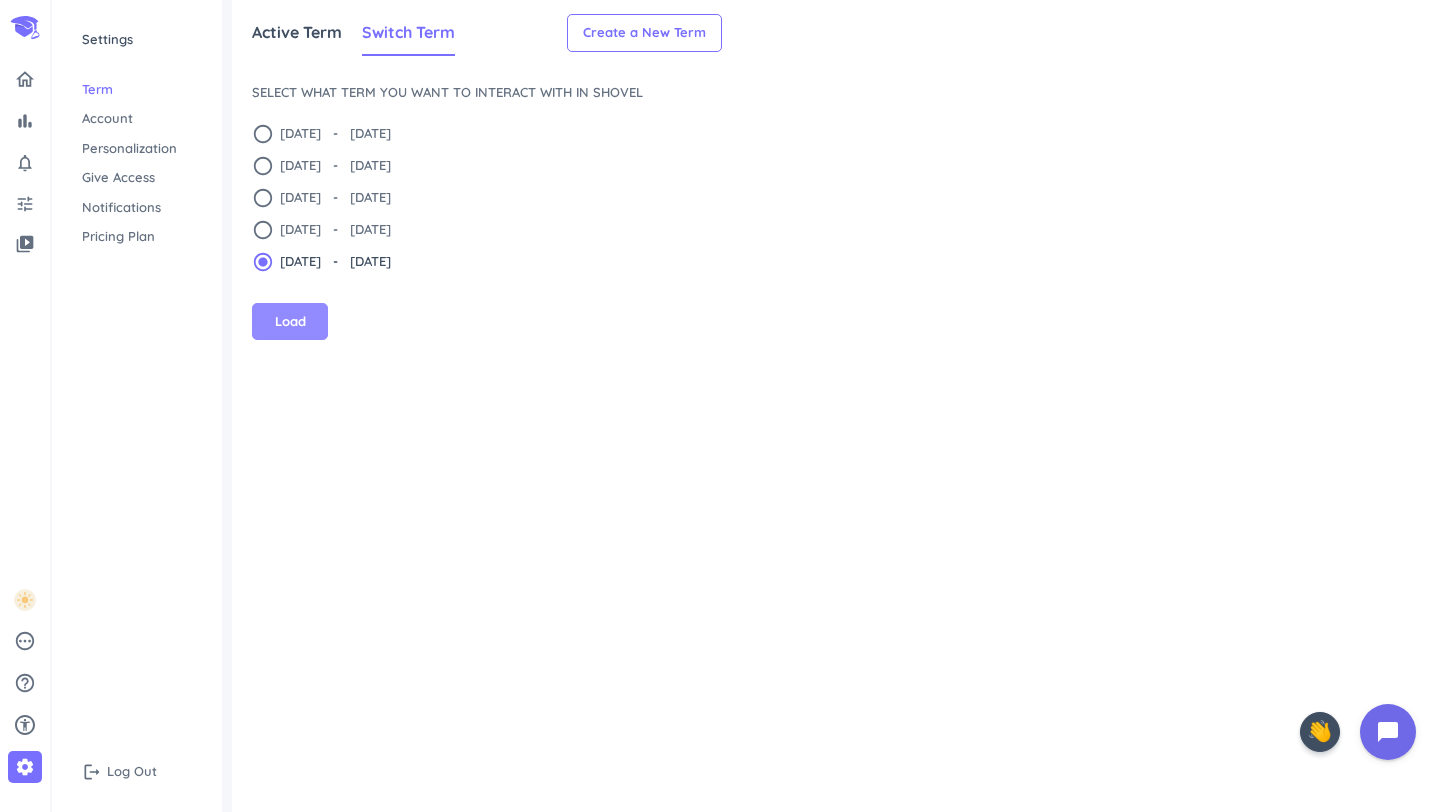 click on "Load" at bounding box center [290, 322] 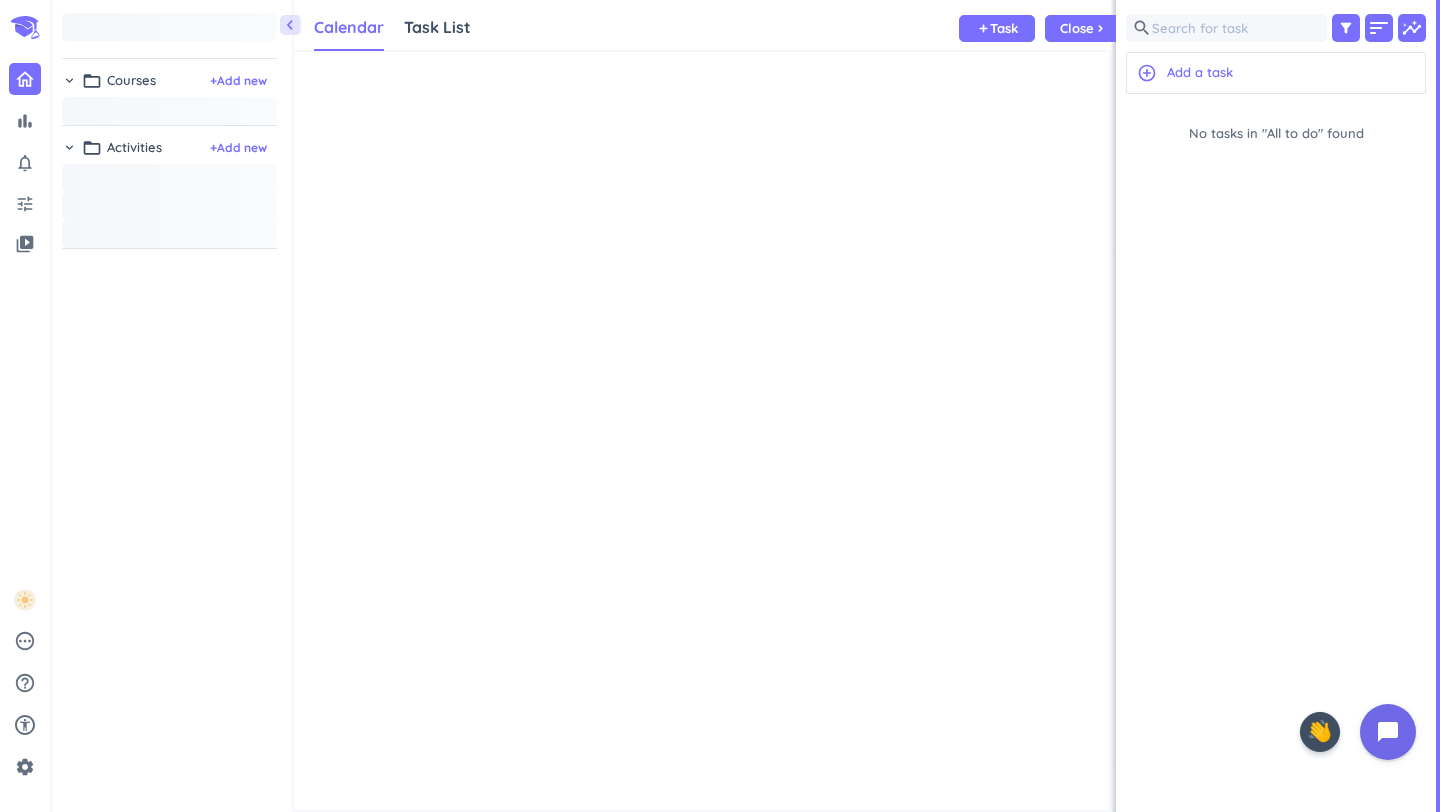 scroll, scrollTop: 1, scrollLeft: 1, axis: both 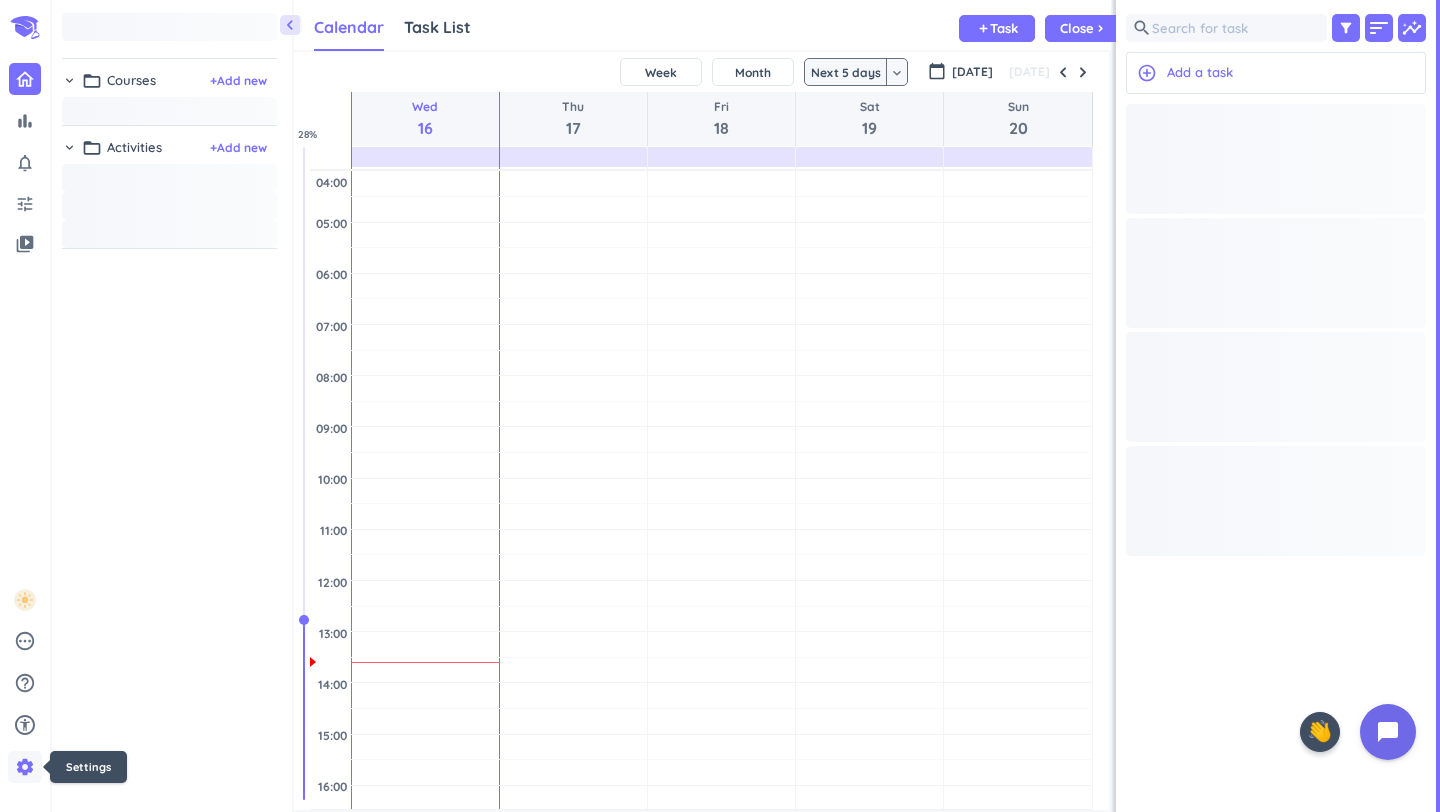 click on "settings" at bounding box center [25, 767] 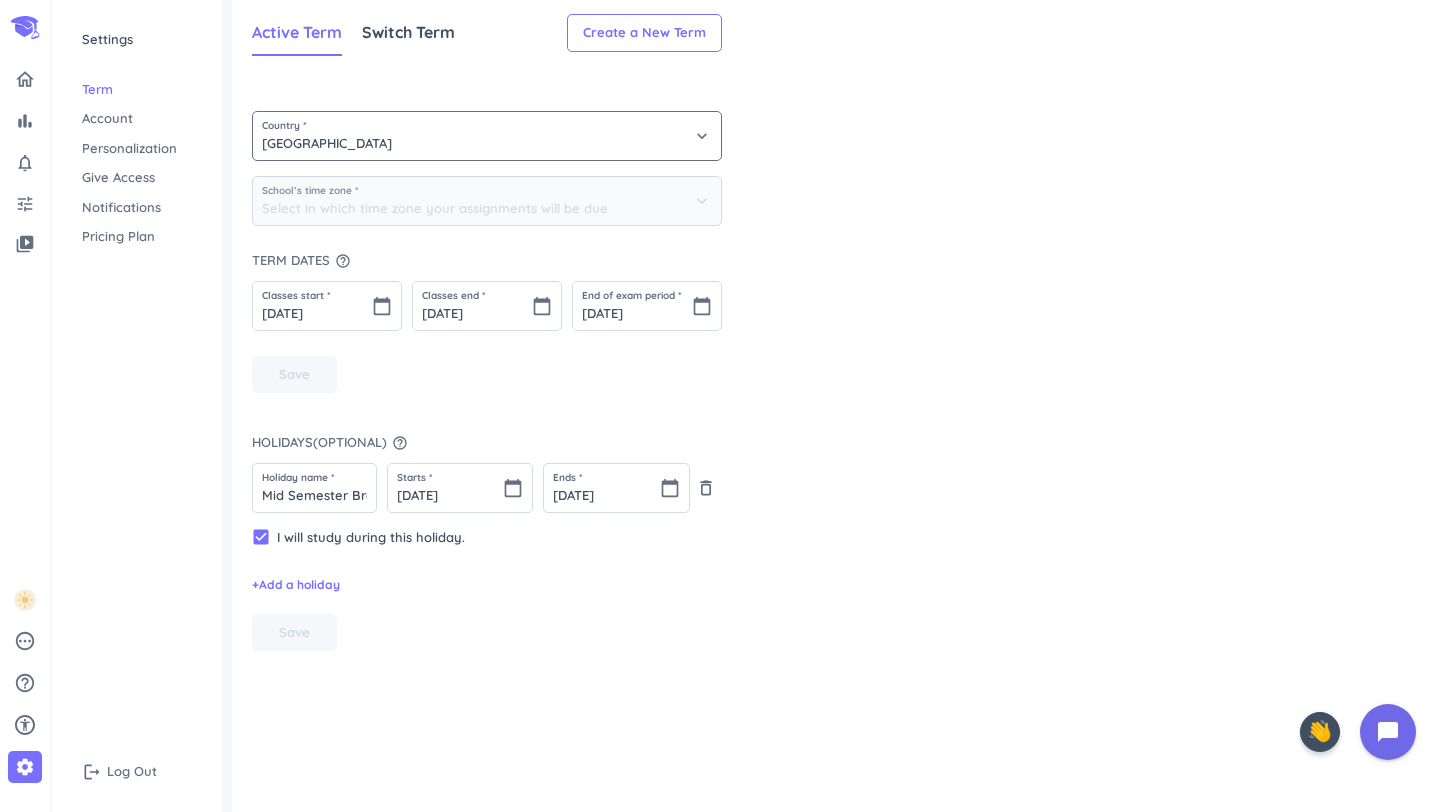 type on "(GMT+12:00) [GEOGRAPHIC_DATA]" 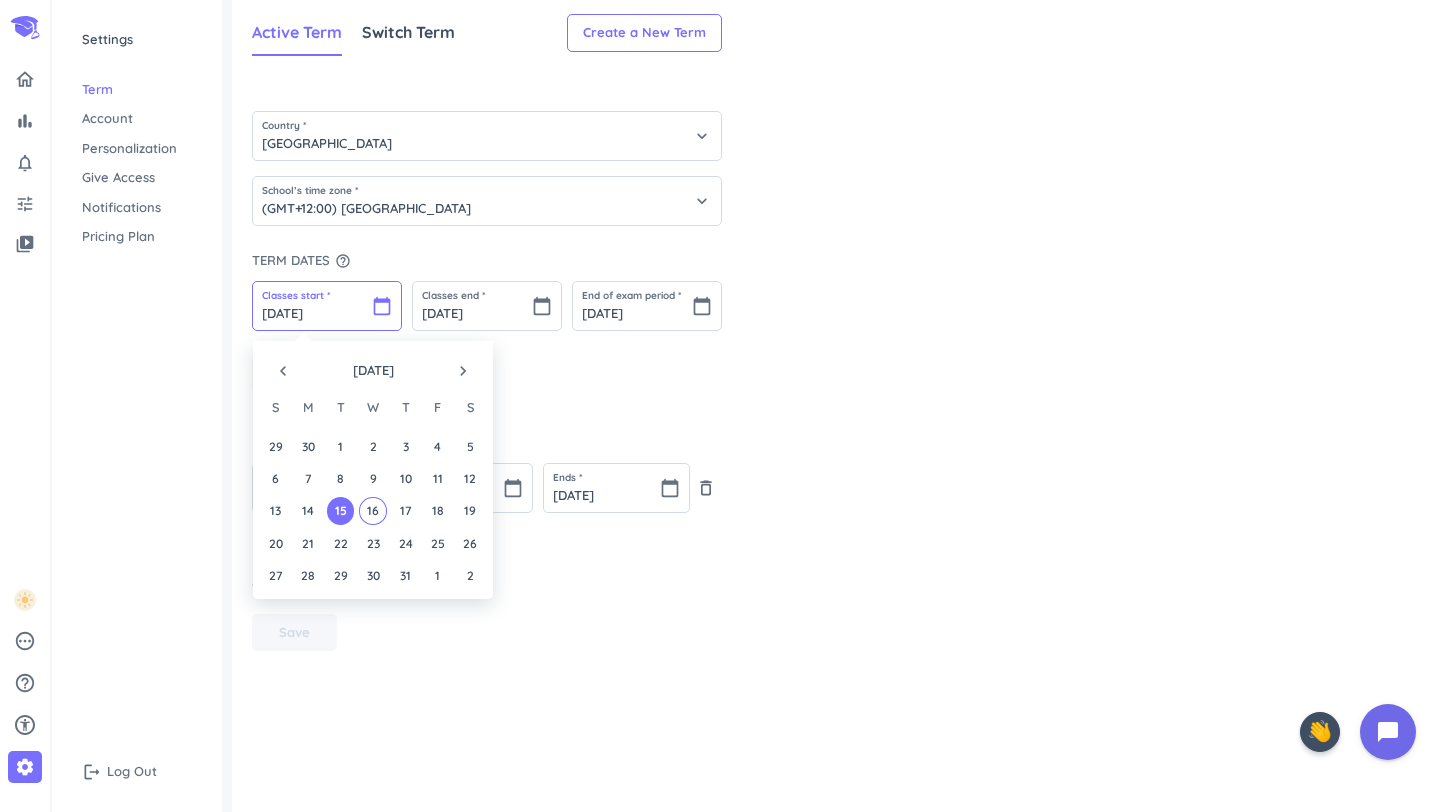 click on "[DATE]" at bounding box center [327, 306] 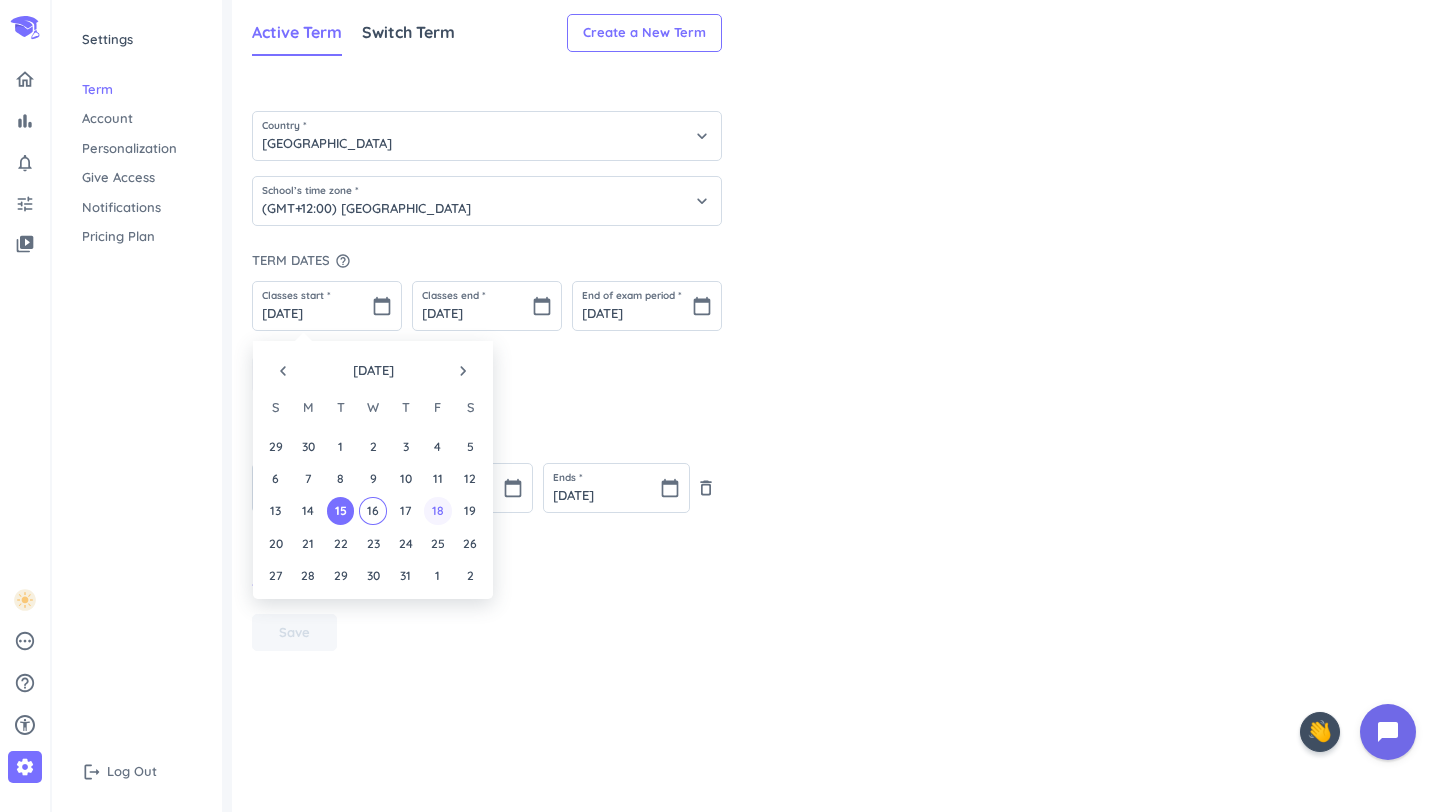 click on "18" at bounding box center [437, 510] 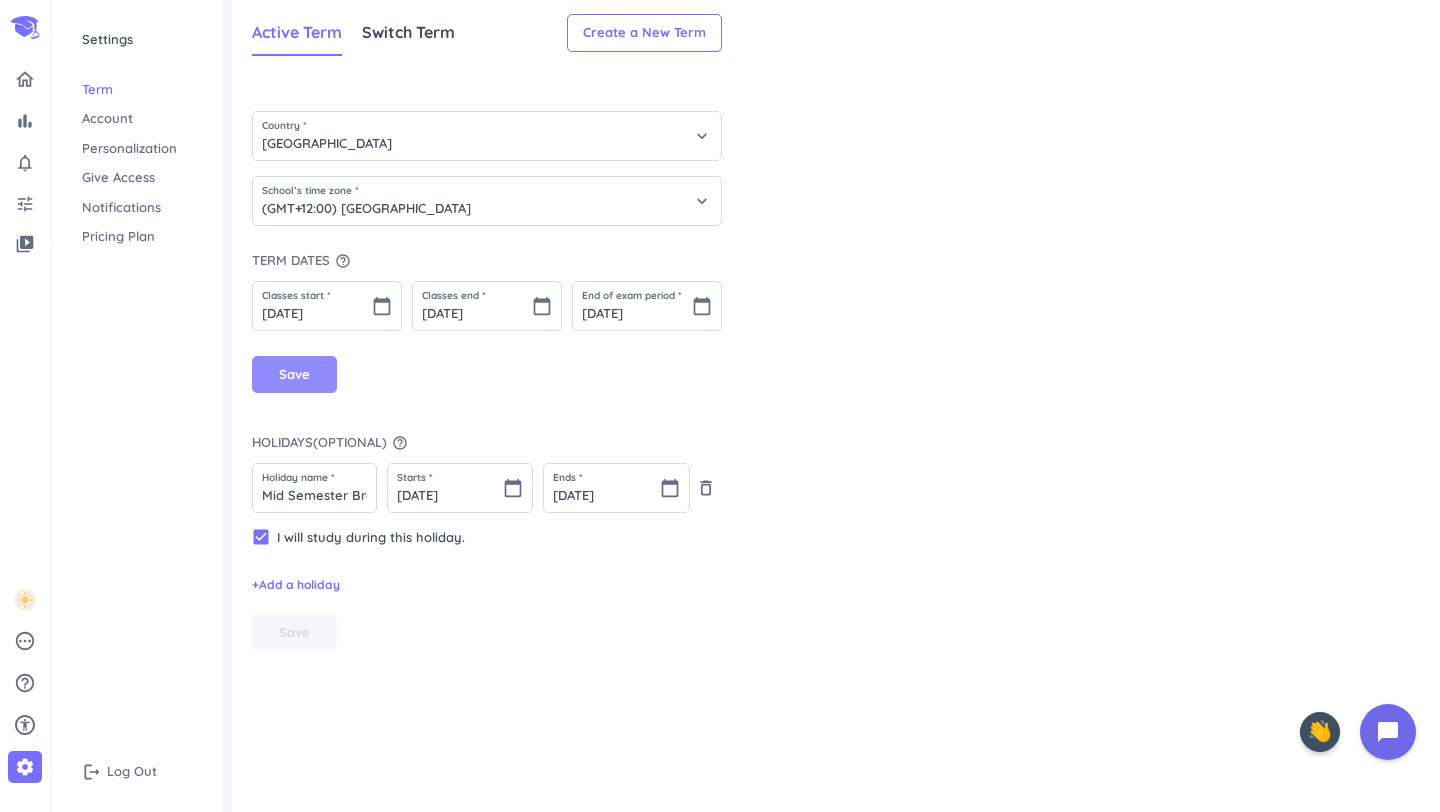 click on "Save" at bounding box center [294, 375] 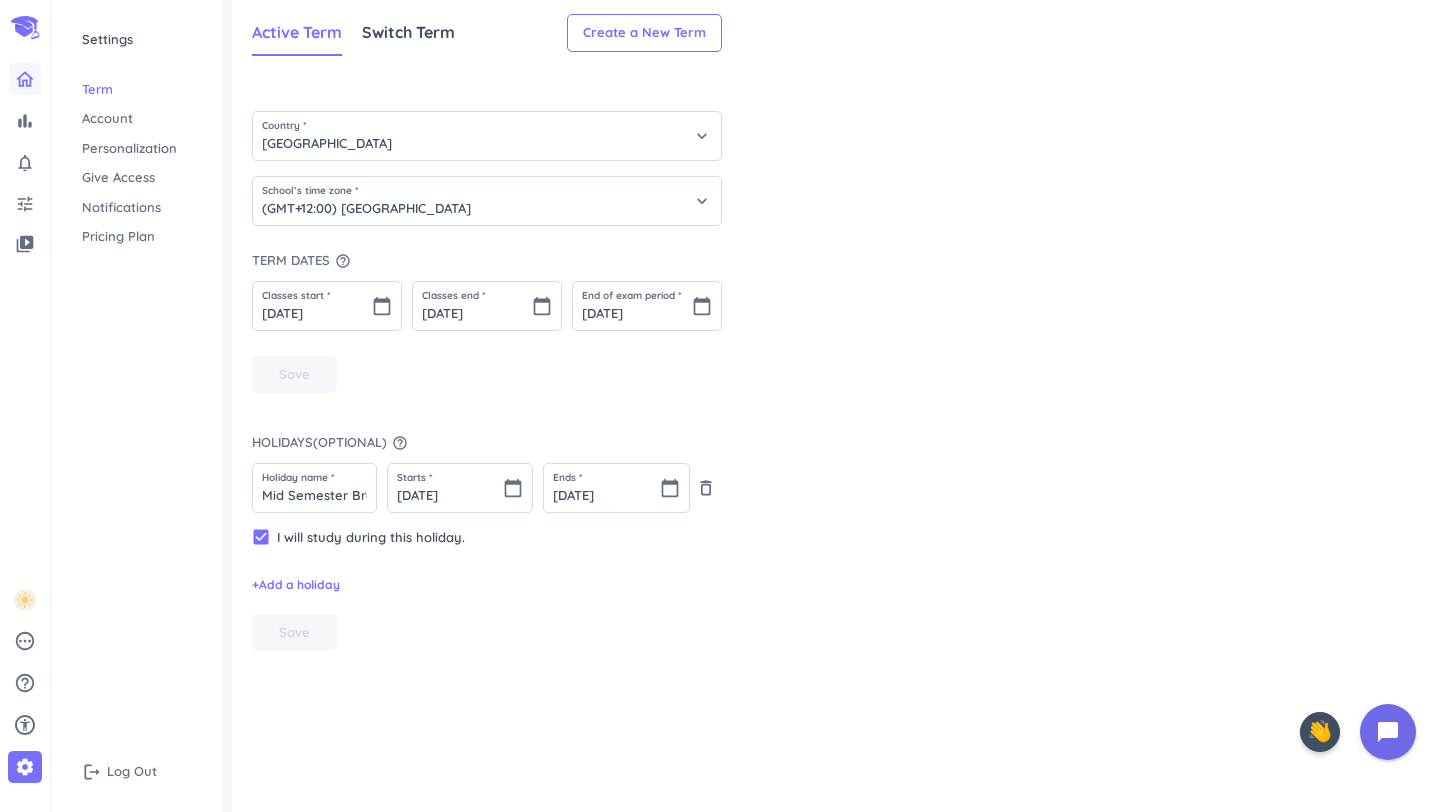 click at bounding box center [25, 79] 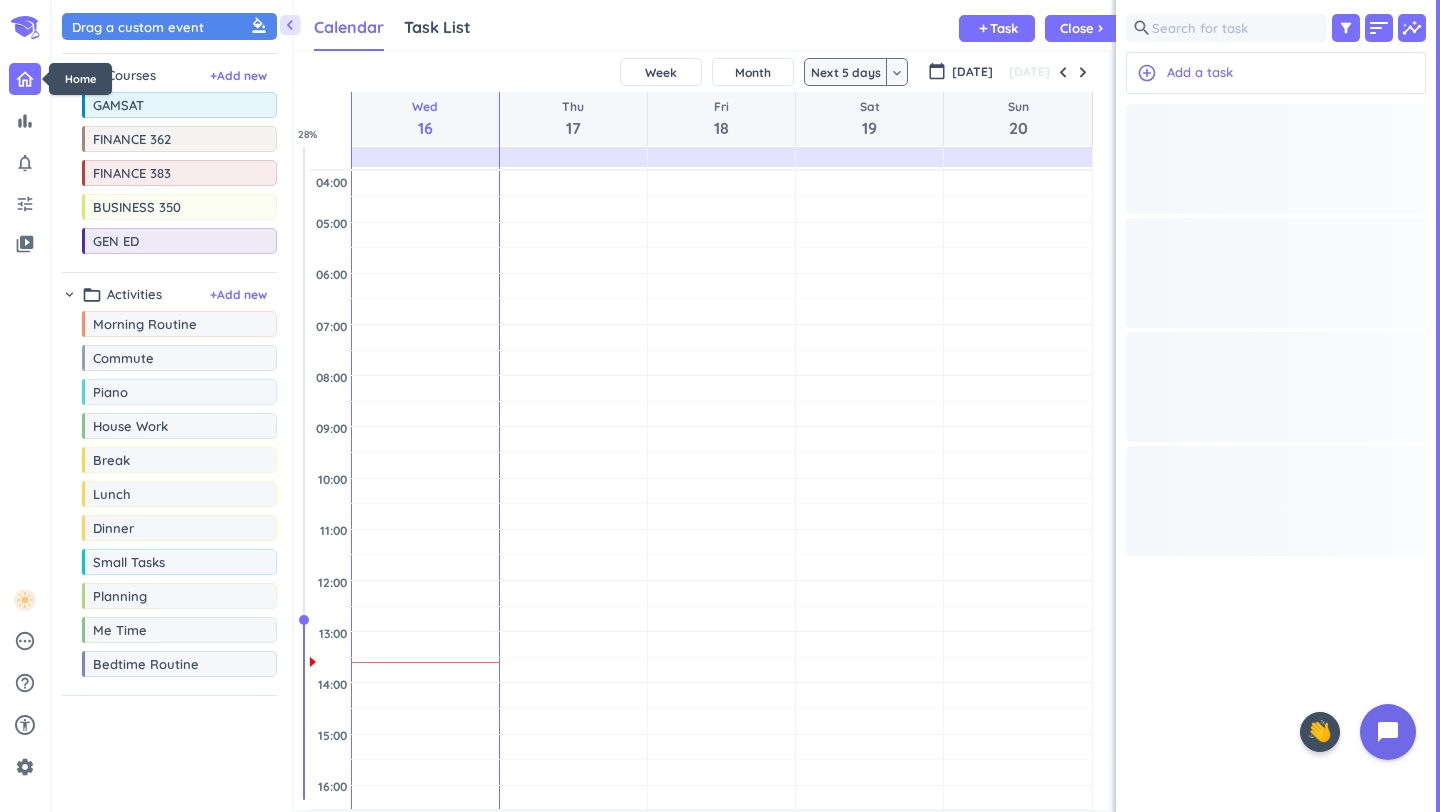 scroll, scrollTop: 1, scrollLeft: 1, axis: both 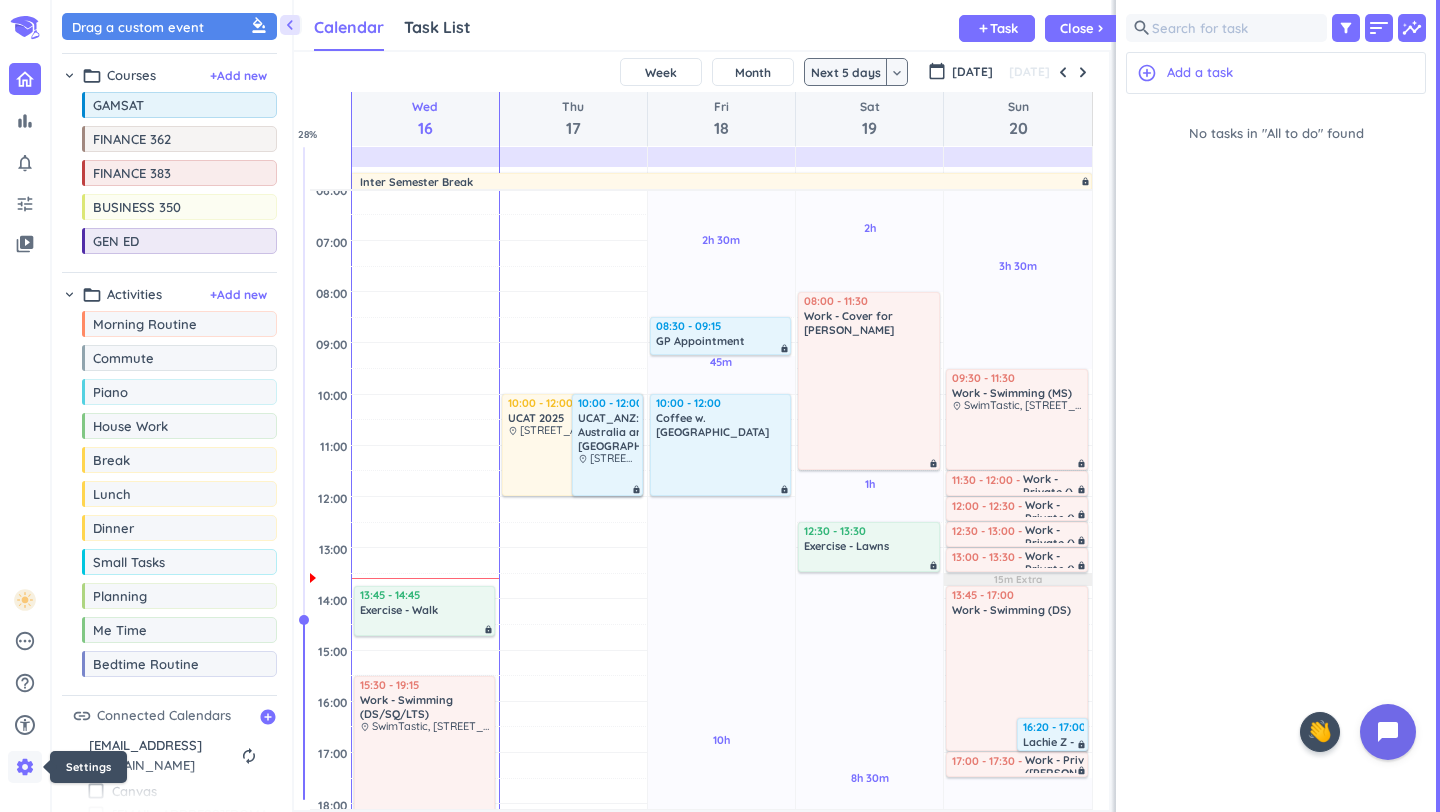 click on "settings" at bounding box center [25, 767] 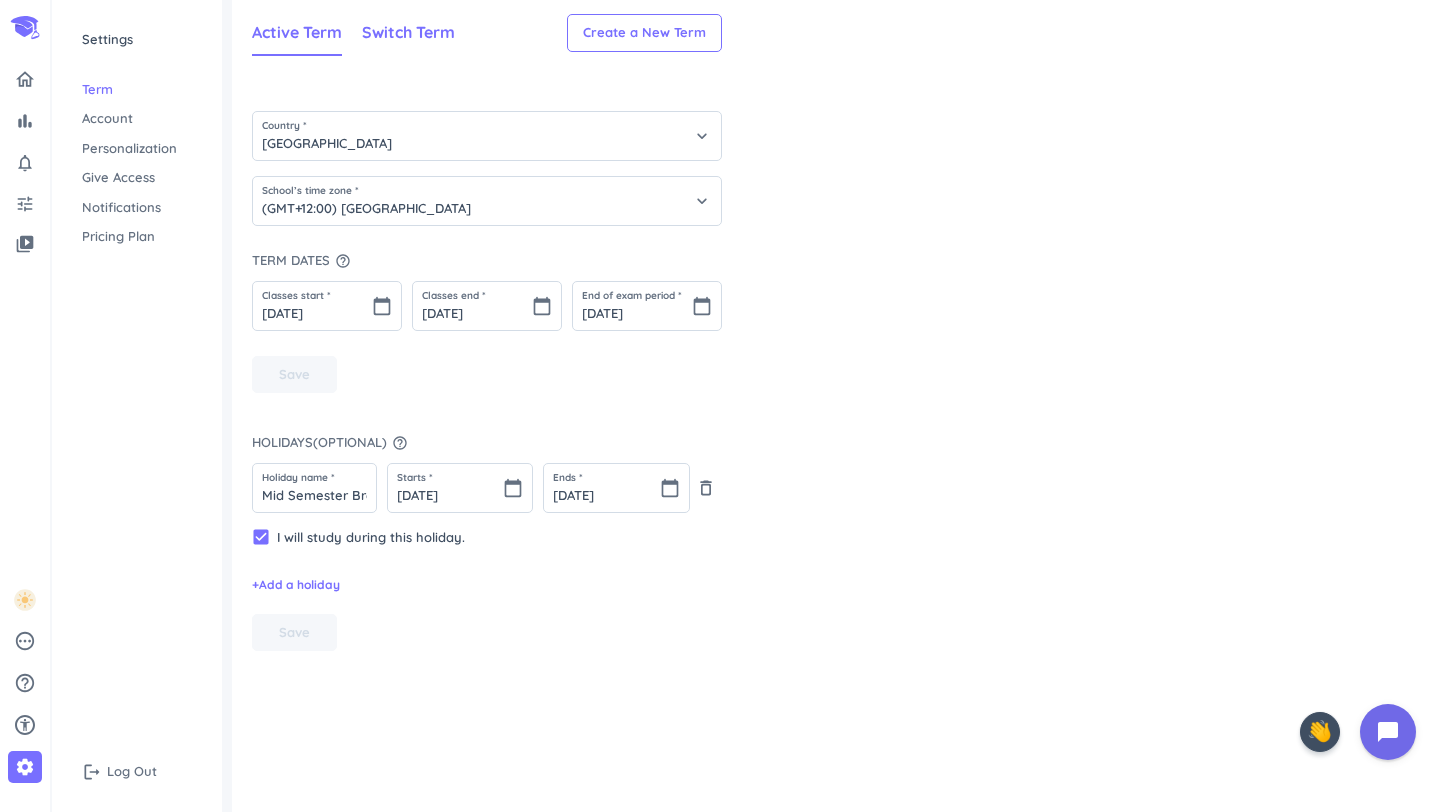 click on "Switch Term" at bounding box center (408, 33) 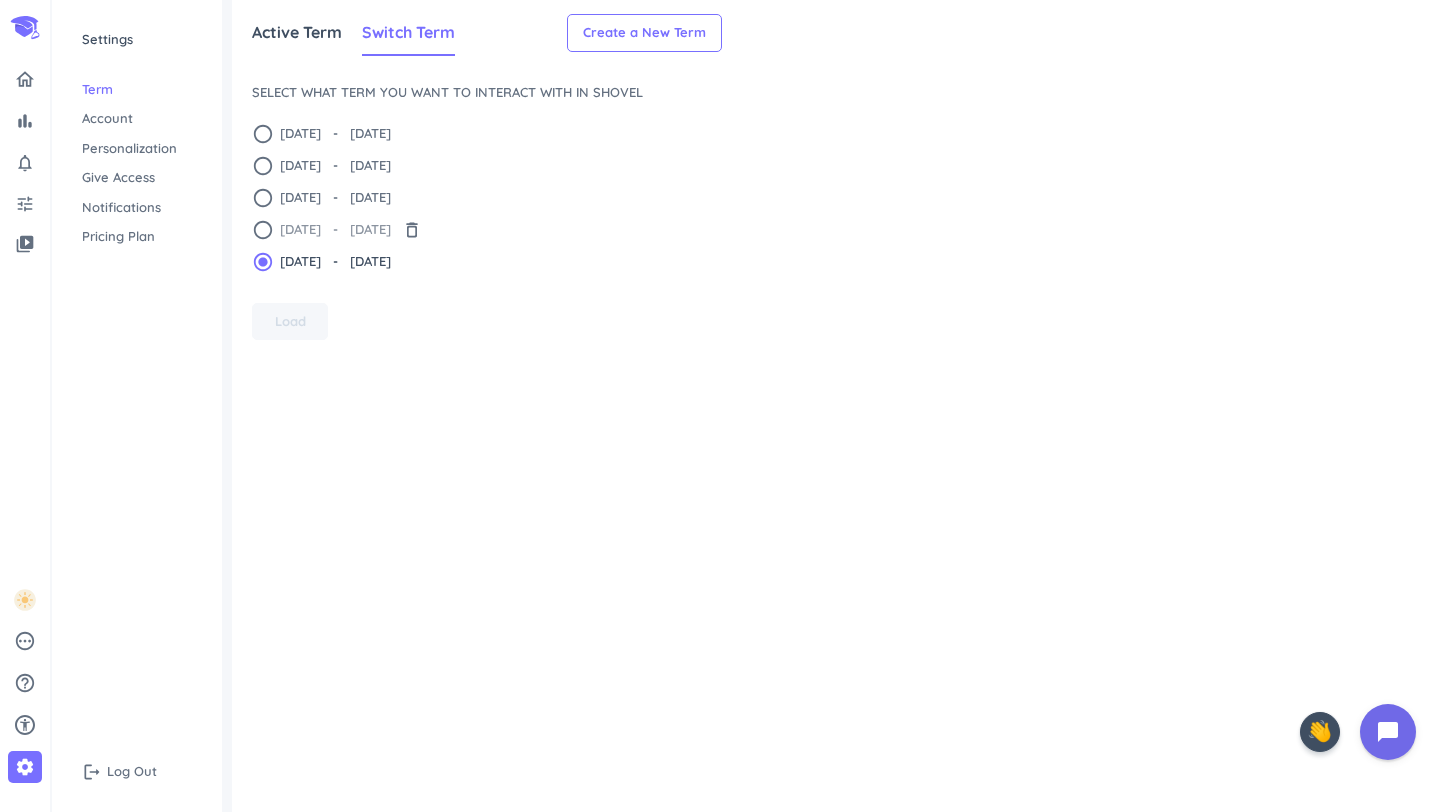 click on "radio_button_unchecked" at bounding box center (263, 230) 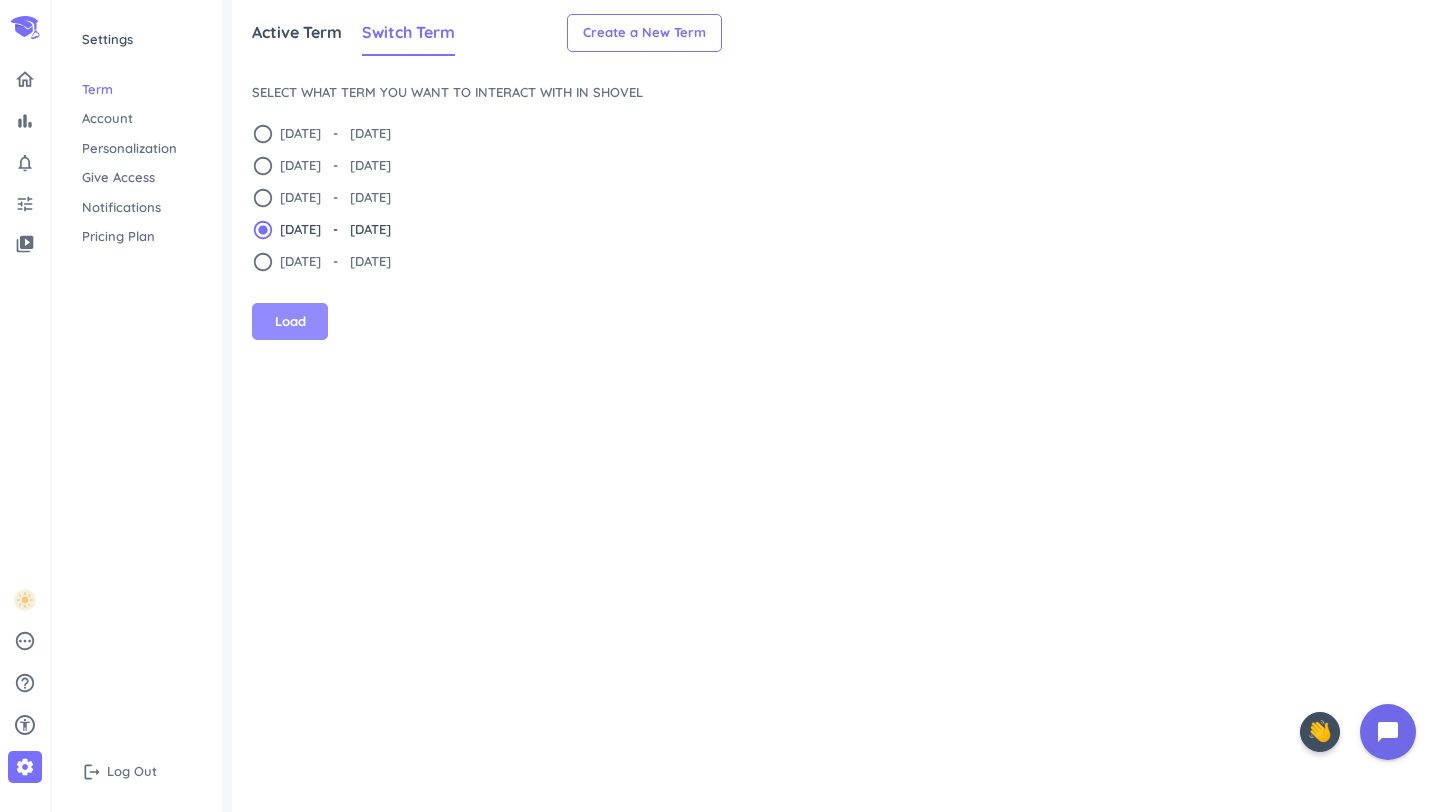 click on "Load" at bounding box center (290, 322) 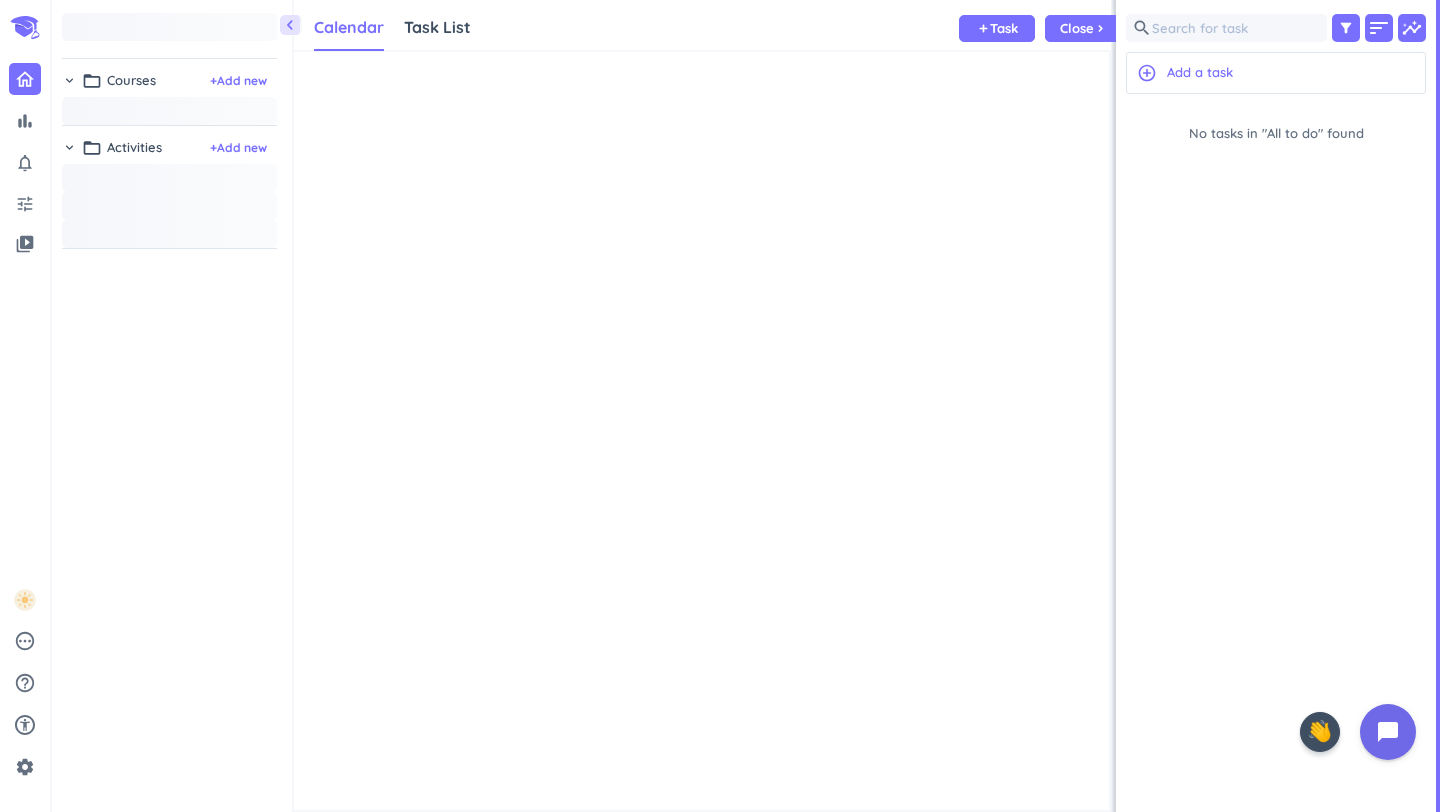 scroll, scrollTop: 1, scrollLeft: 1, axis: both 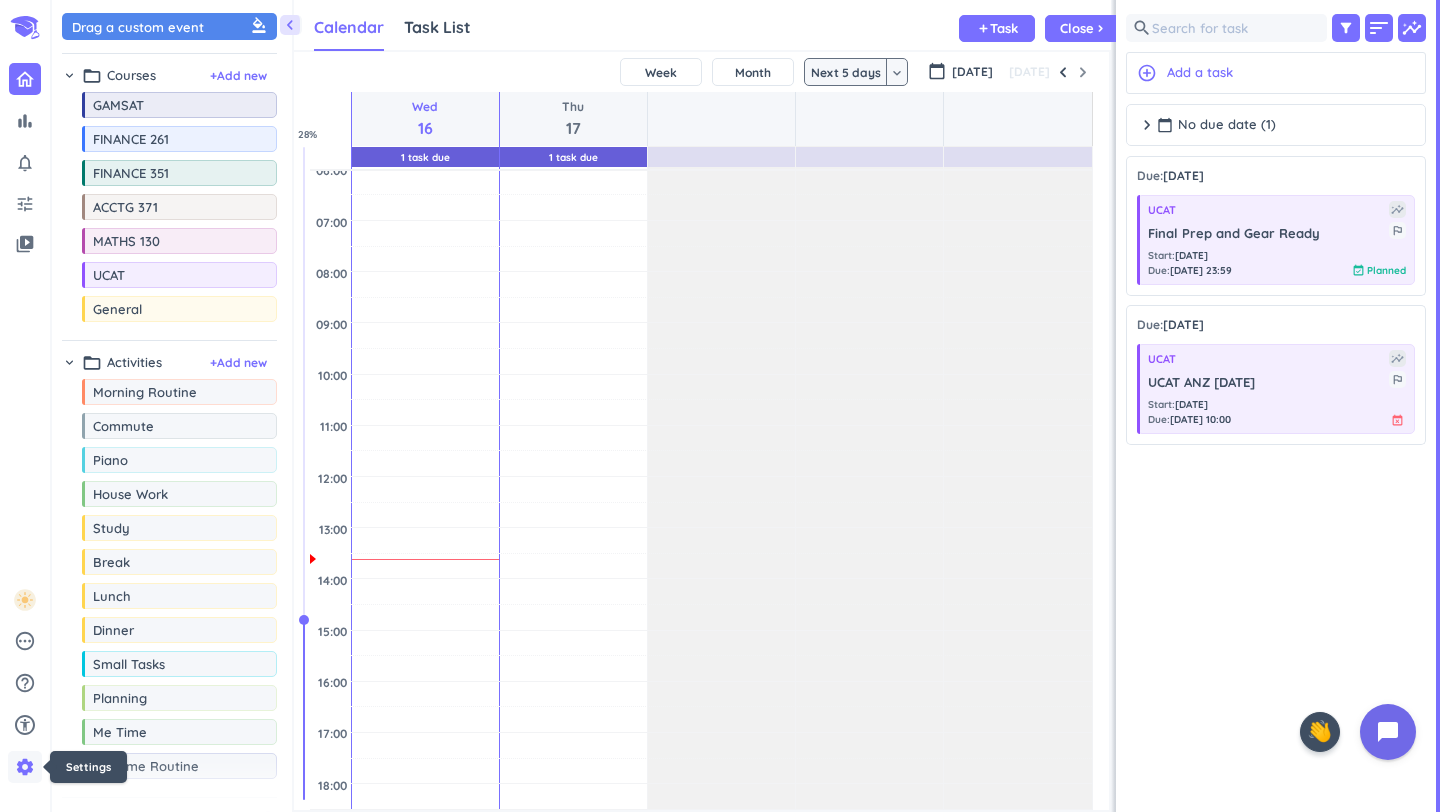 click on "settings" at bounding box center [25, 767] 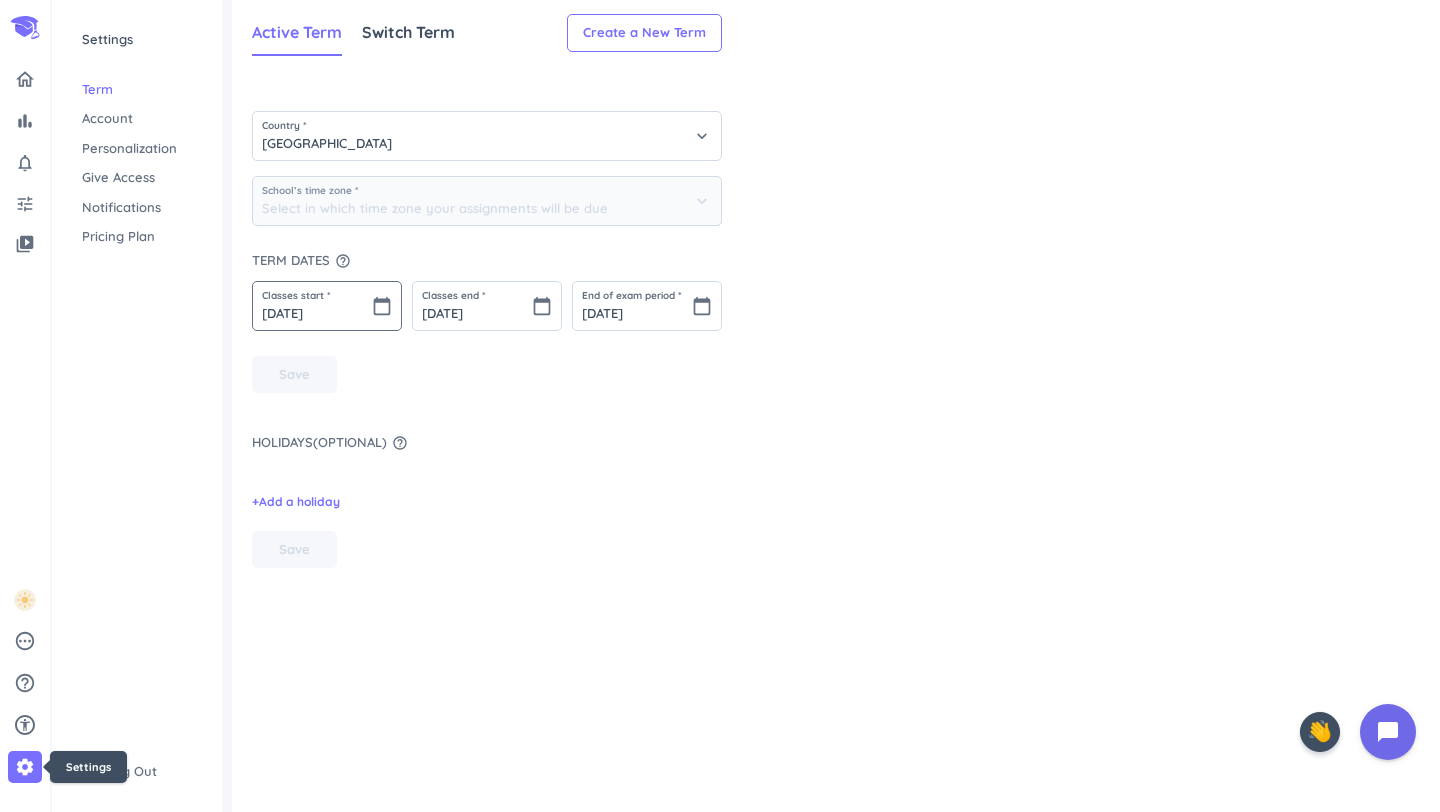 type on "(GMT+12:00) [GEOGRAPHIC_DATA]" 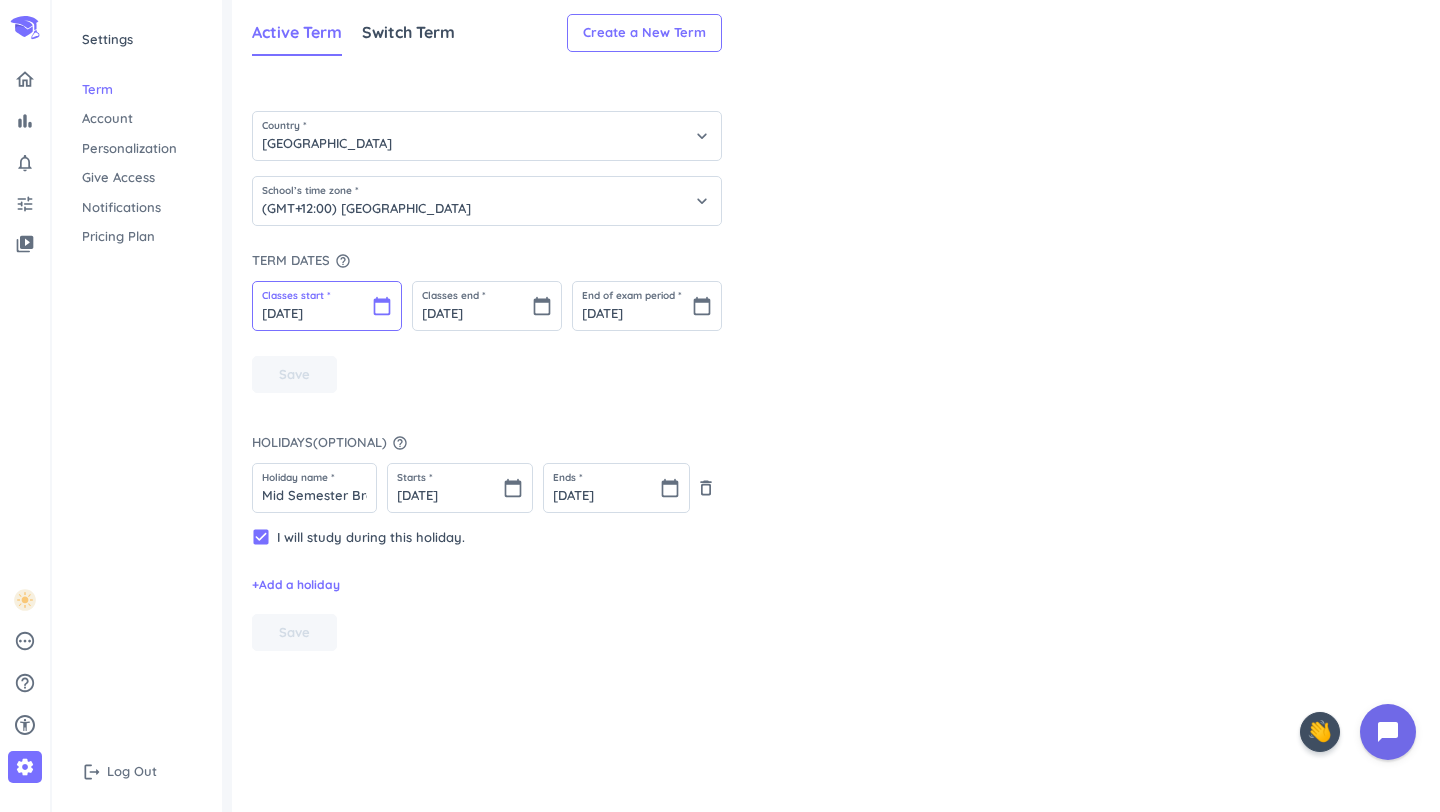 click on "[DATE]" at bounding box center (327, 306) 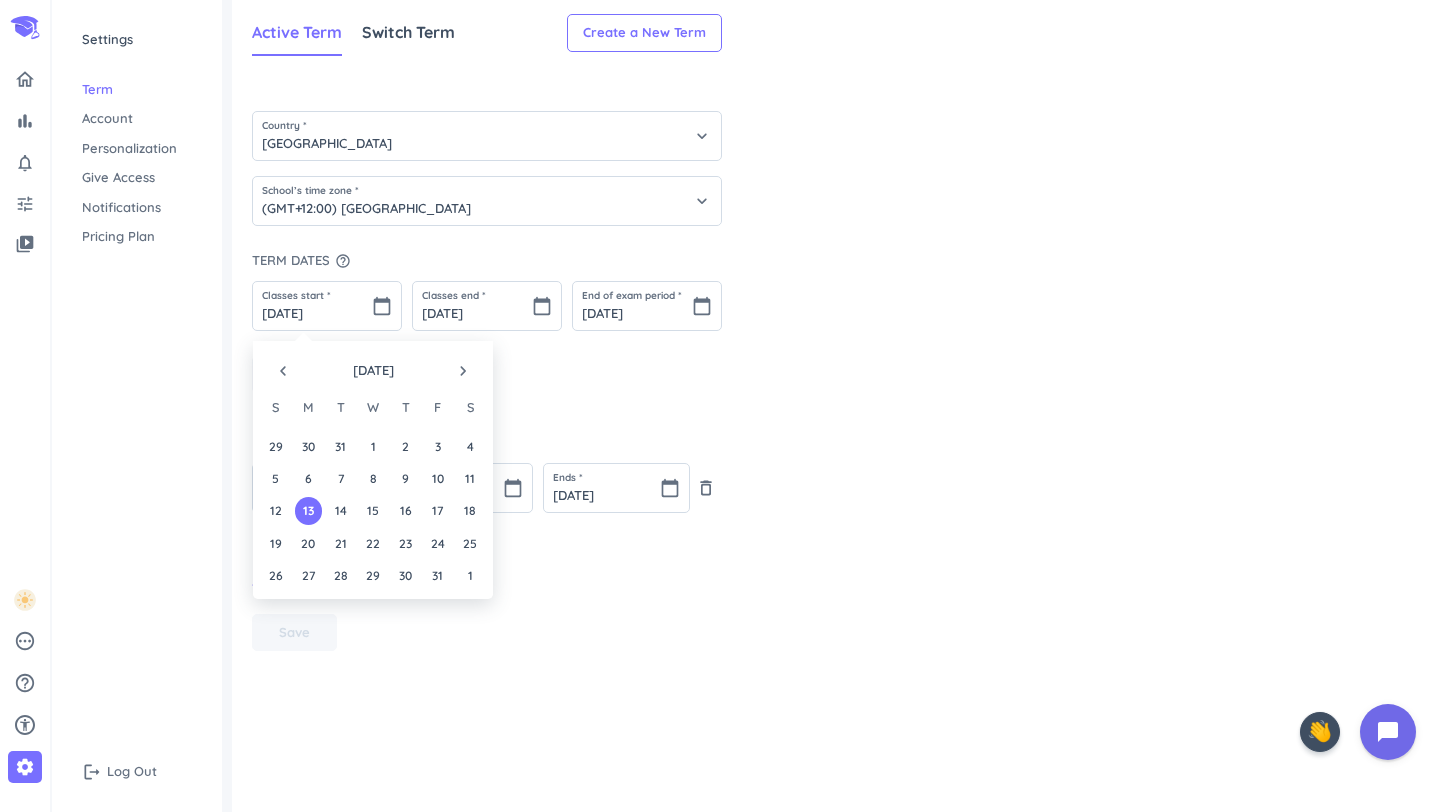 click on "Country * [GEOGRAPHIC_DATA] keyboard_arrow_down School’s time zone * (GMT+12:00) [GEOGRAPHIC_DATA] keyboard_arrow_down Term dates help_outline Classes start * [DATE] calendar_today Classes end * [DATE] calendar_today End of exam period * [DATE] calendar_today Save" at bounding box center (487, 237) 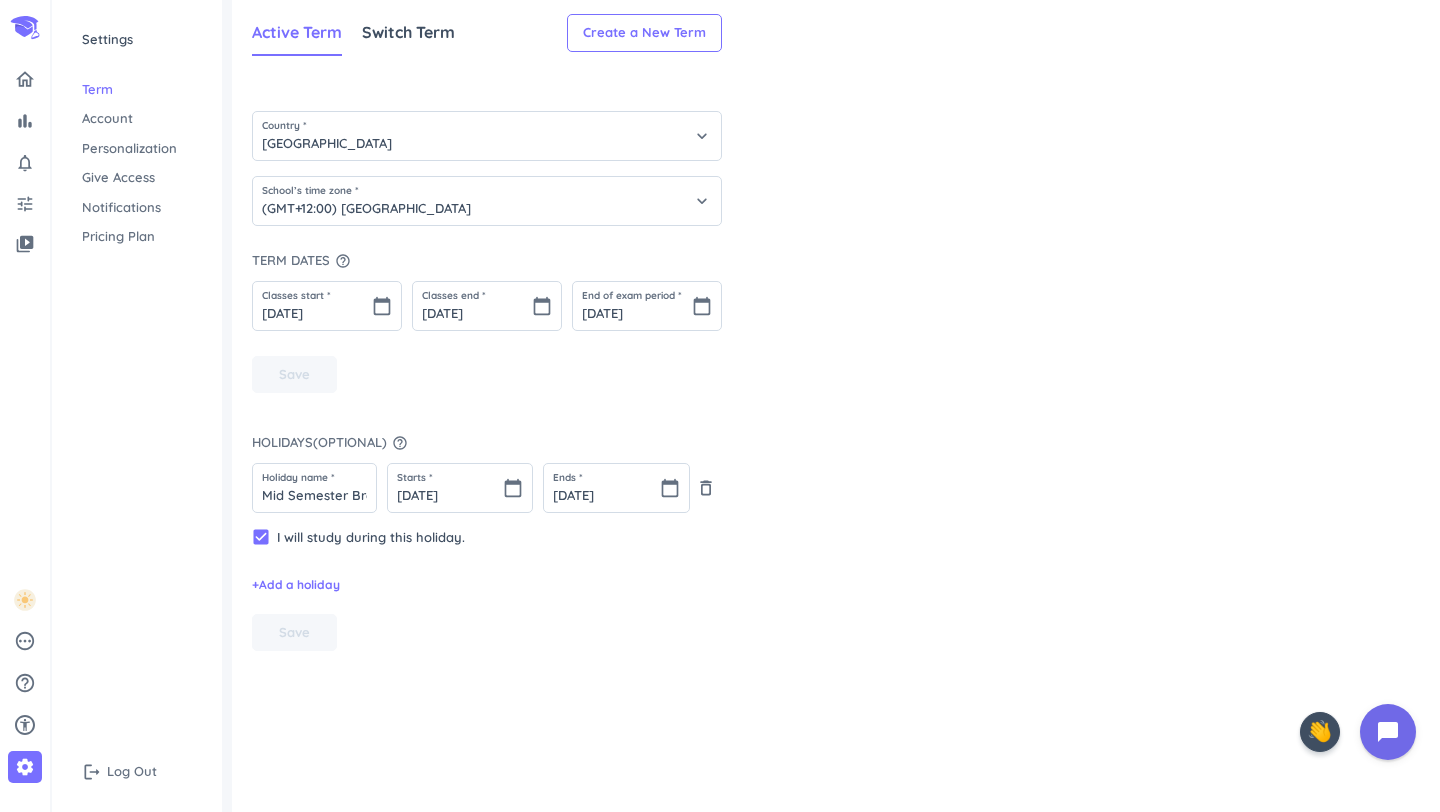 click on "Active Term Switch Term" at bounding box center (353, 33) 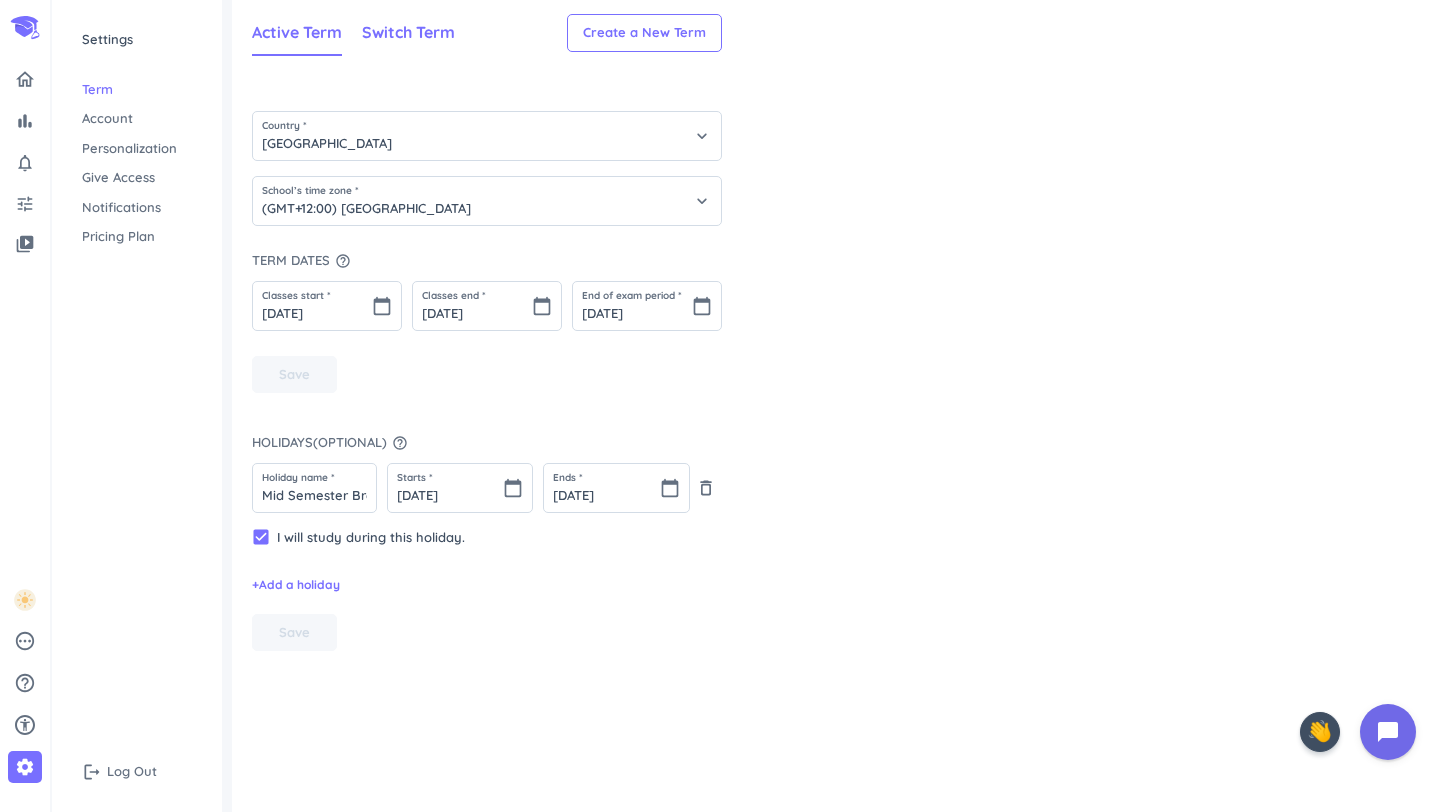 click on "Switch Term" at bounding box center [408, 32] 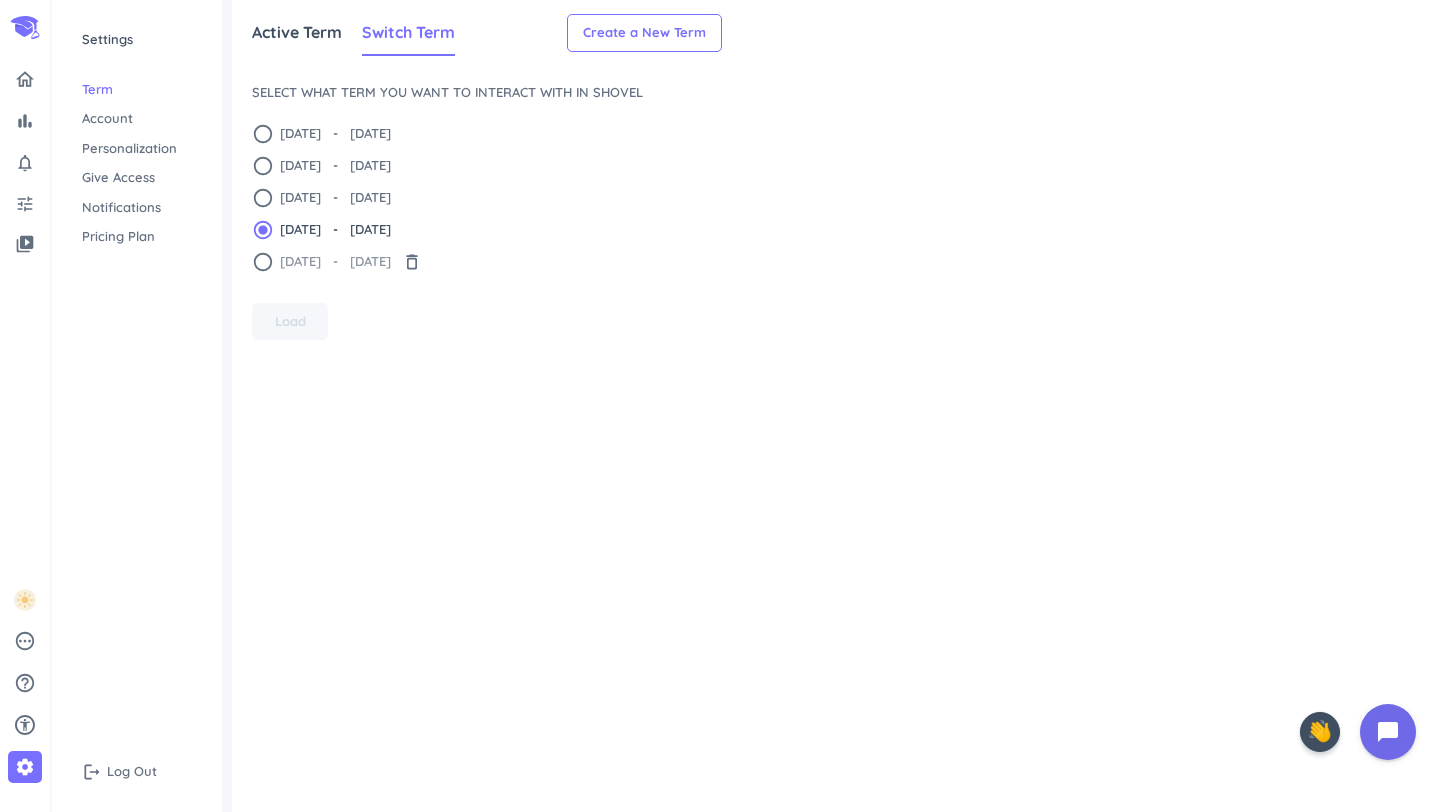 click on "radio_button_unchecked" at bounding box center (263, 262) 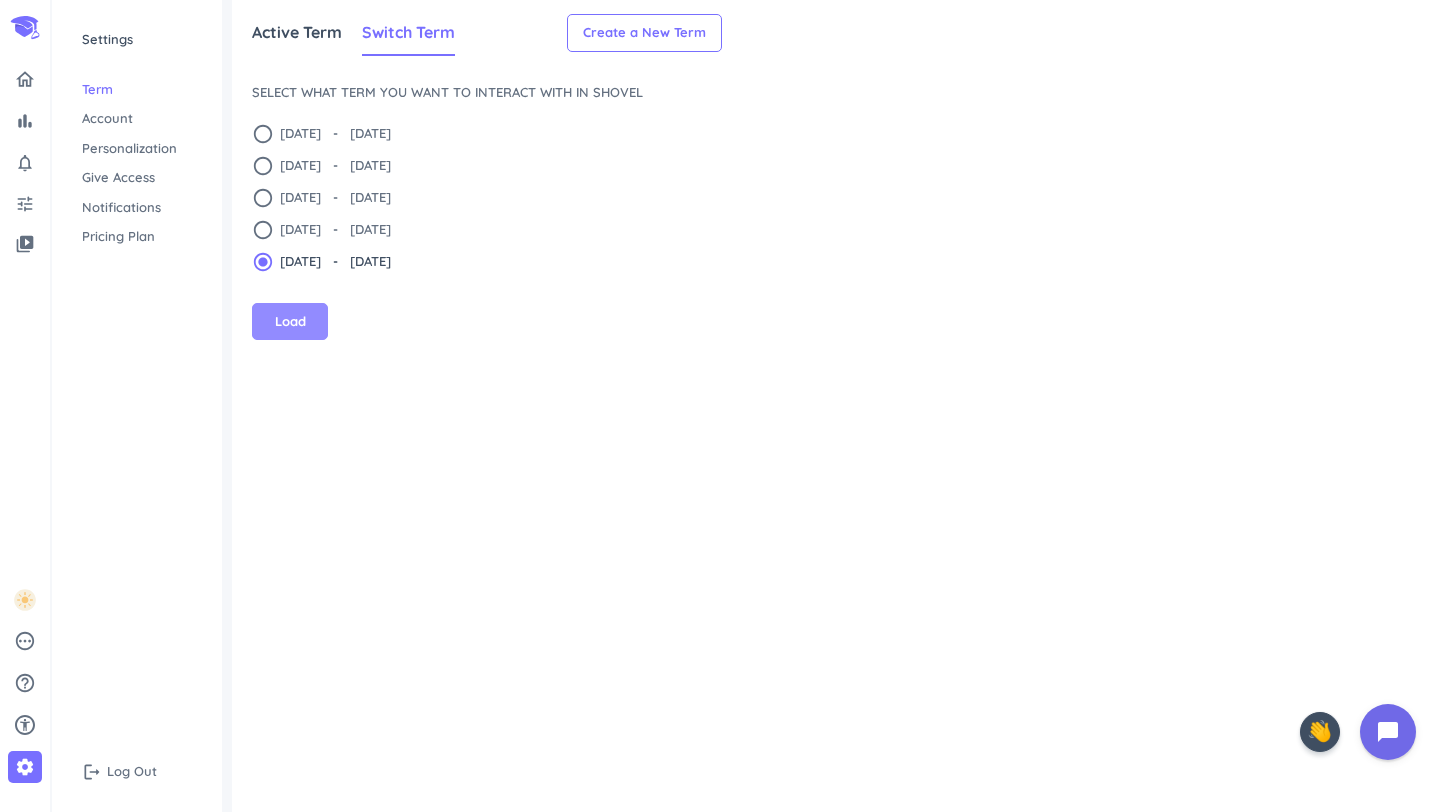 click on "Load" at bounding box center (290, 322) 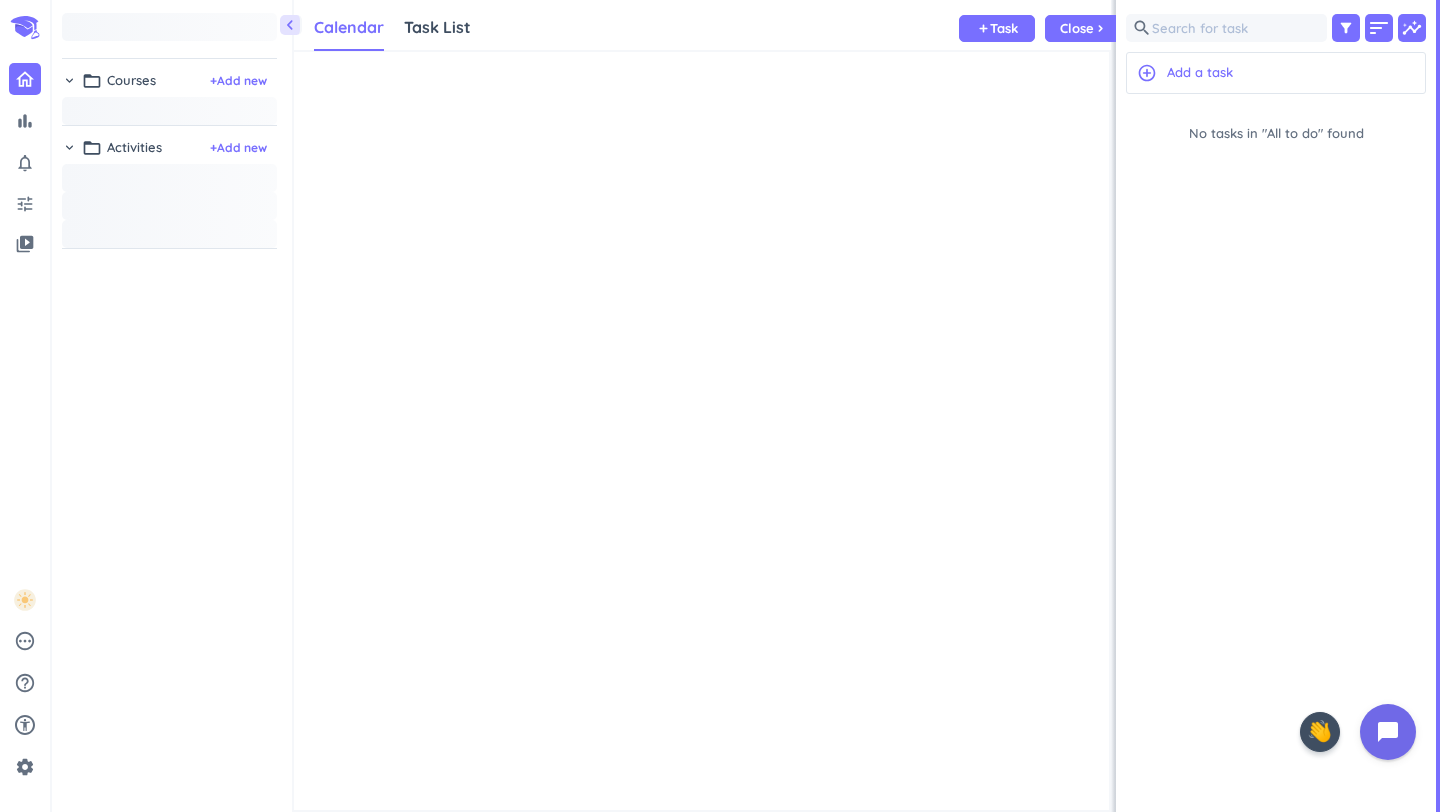 scroll, scrollTop: 1, scrollLeft: 1, axis: both 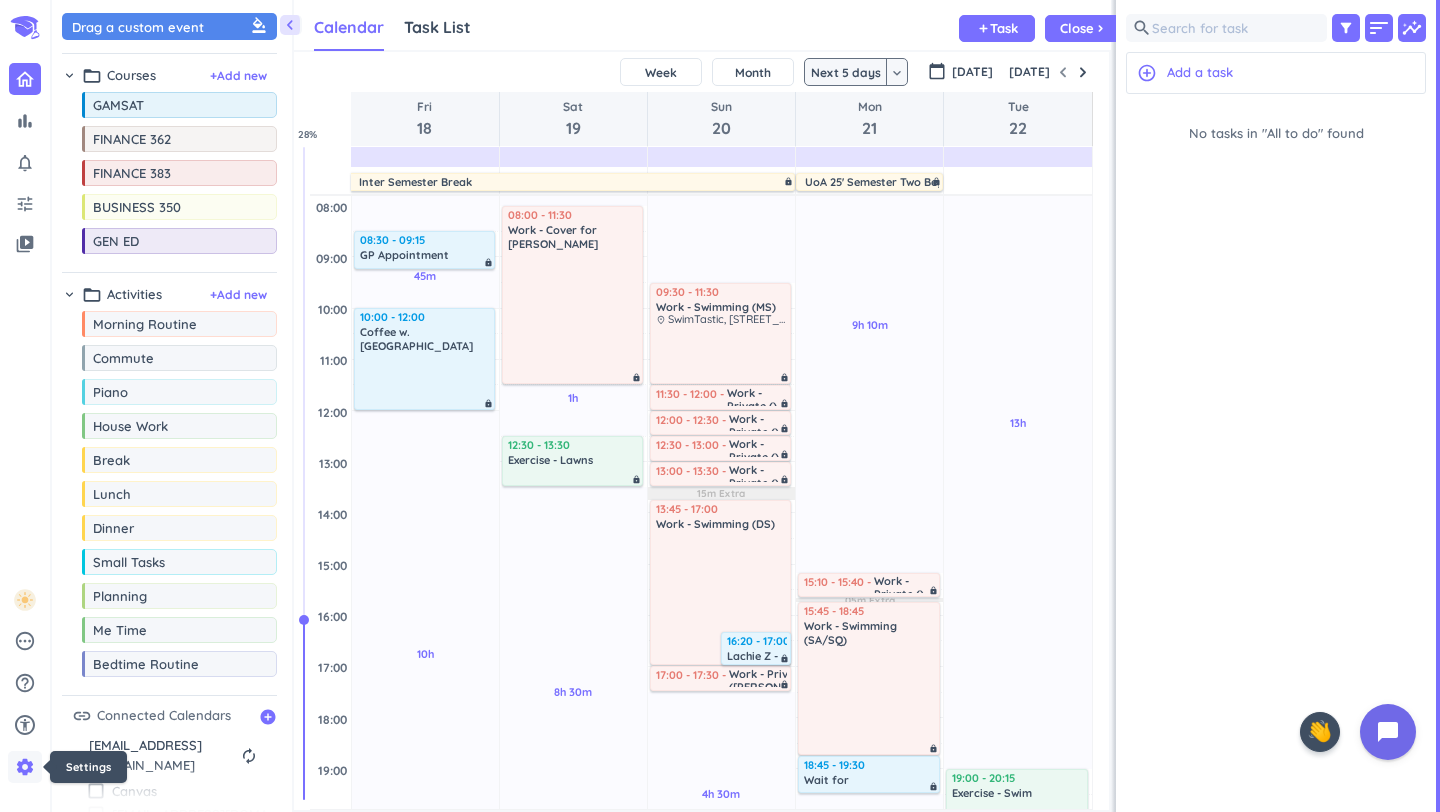 click on "settings" at bounding box center [25, 767] 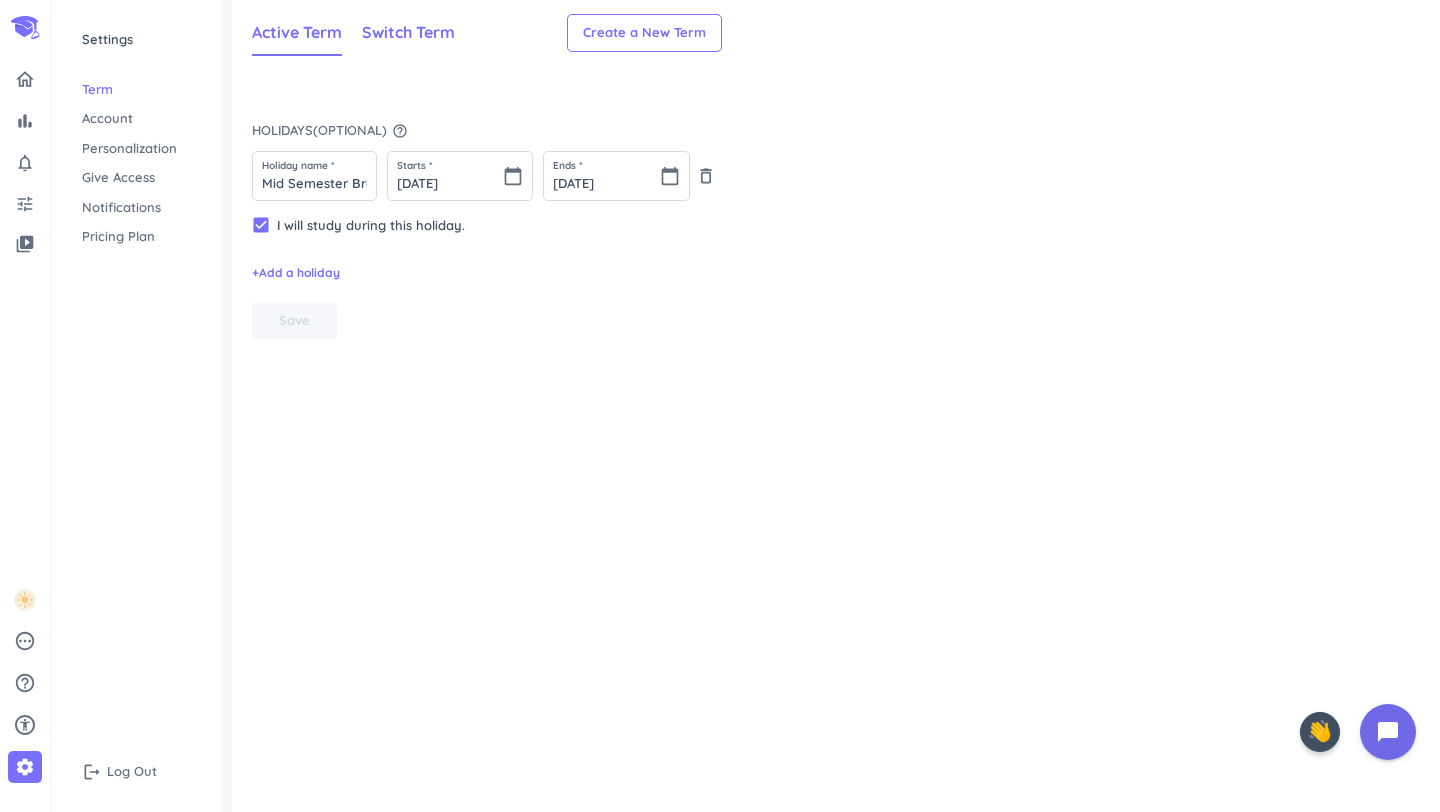 click on "Switch Term" at bounding box center (408, 32) 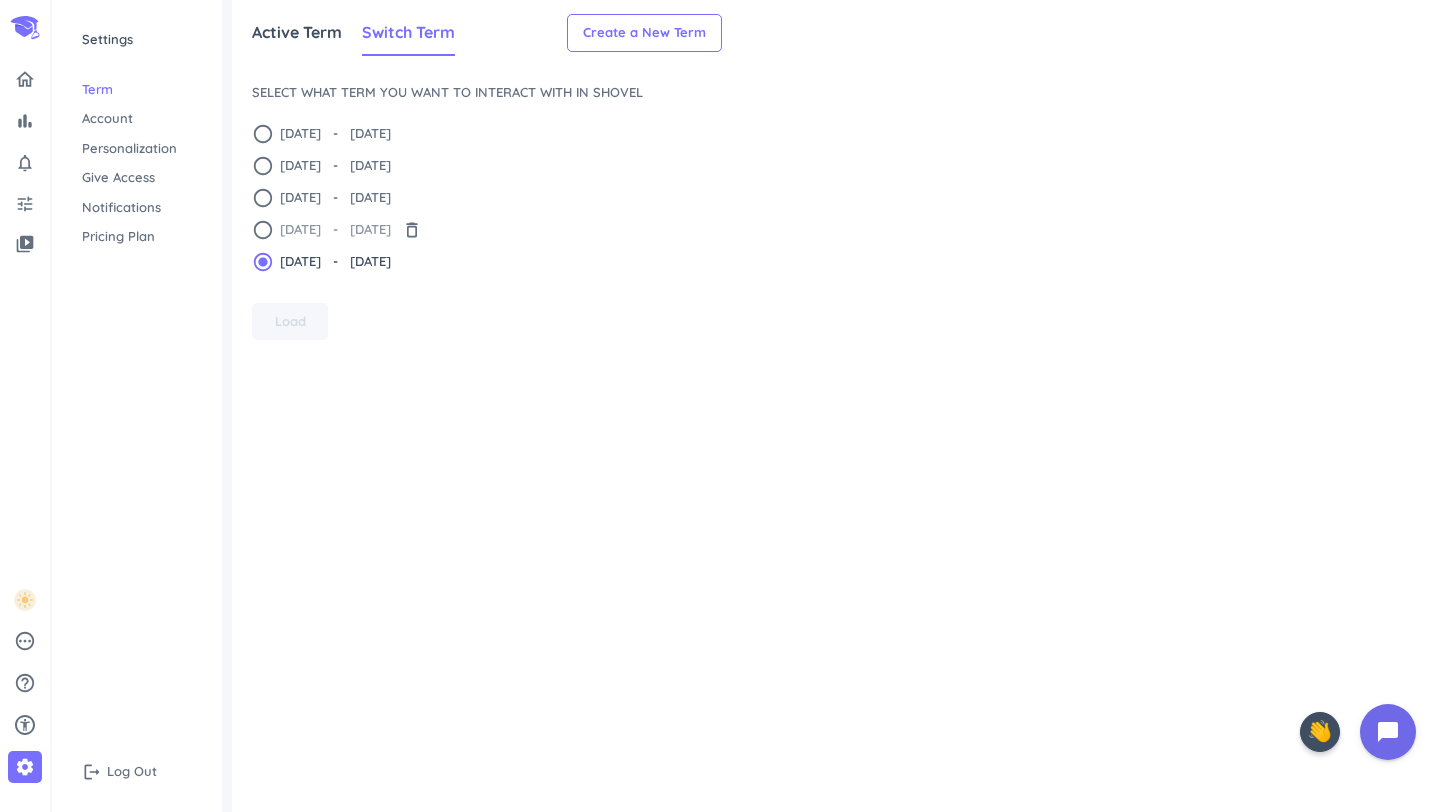 click on "radio_button_unchecked" at bounding box center (263, 230) 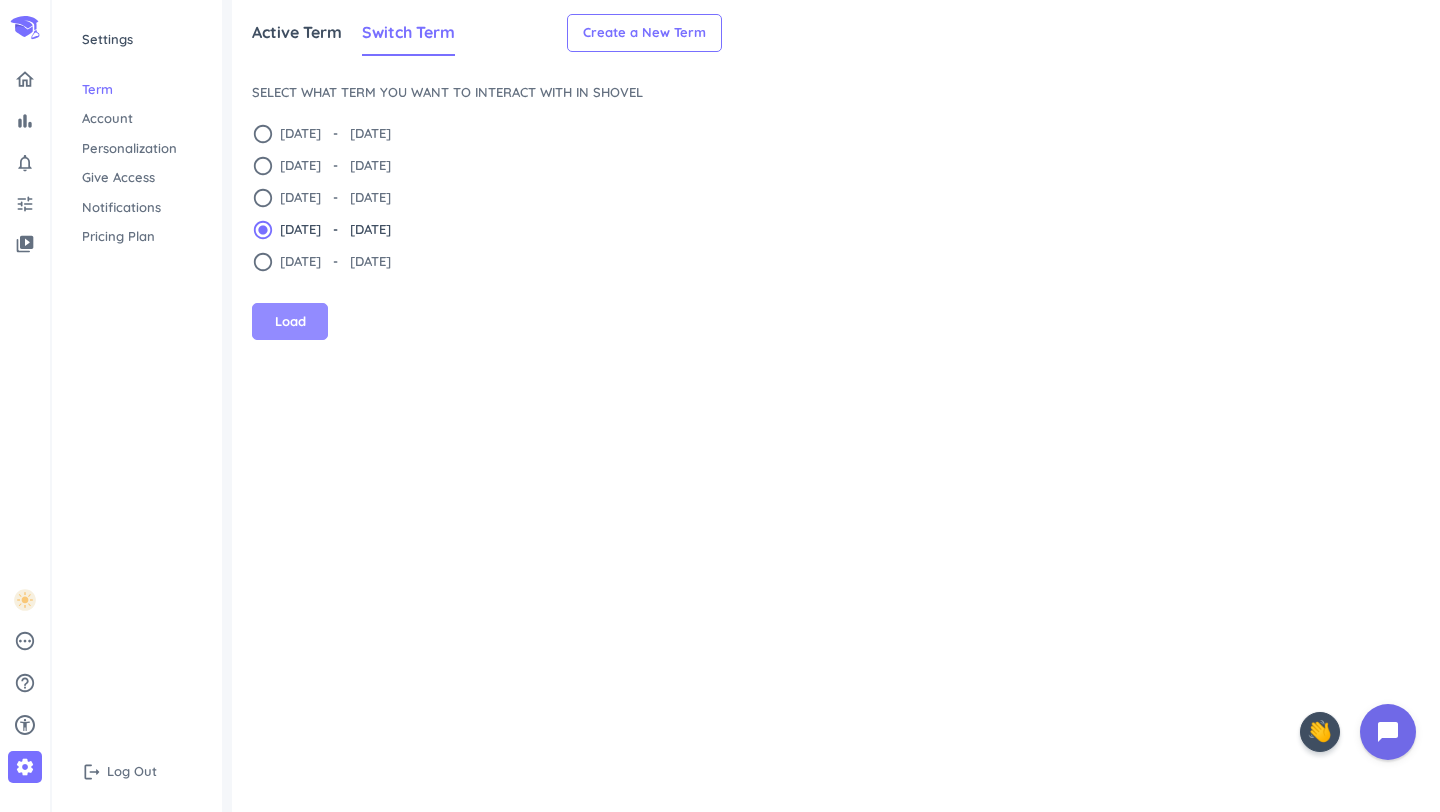 click on "Load" at bounding box center (290, 322) 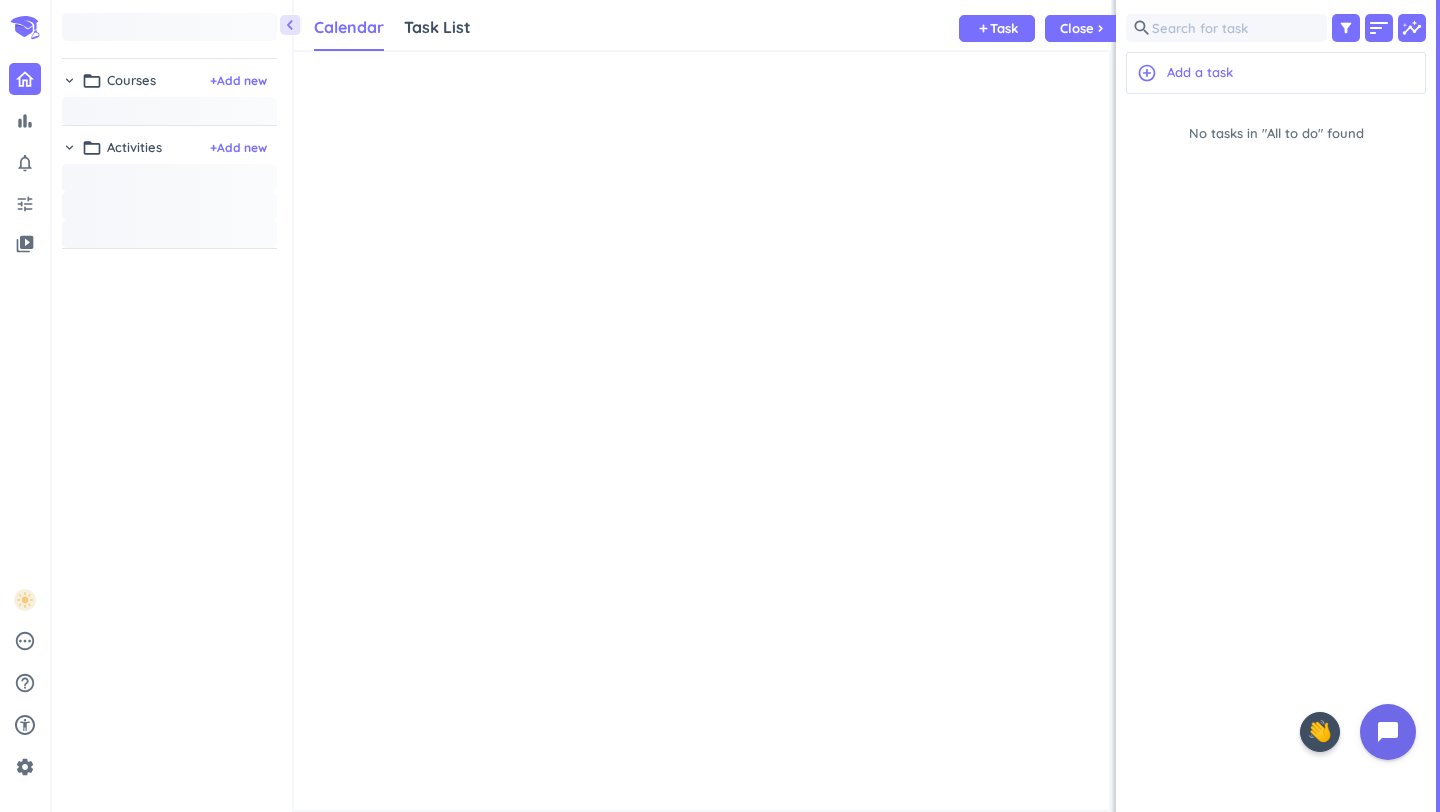 scroll, scrollTop: 1, scrollLeft: 1, axis: both 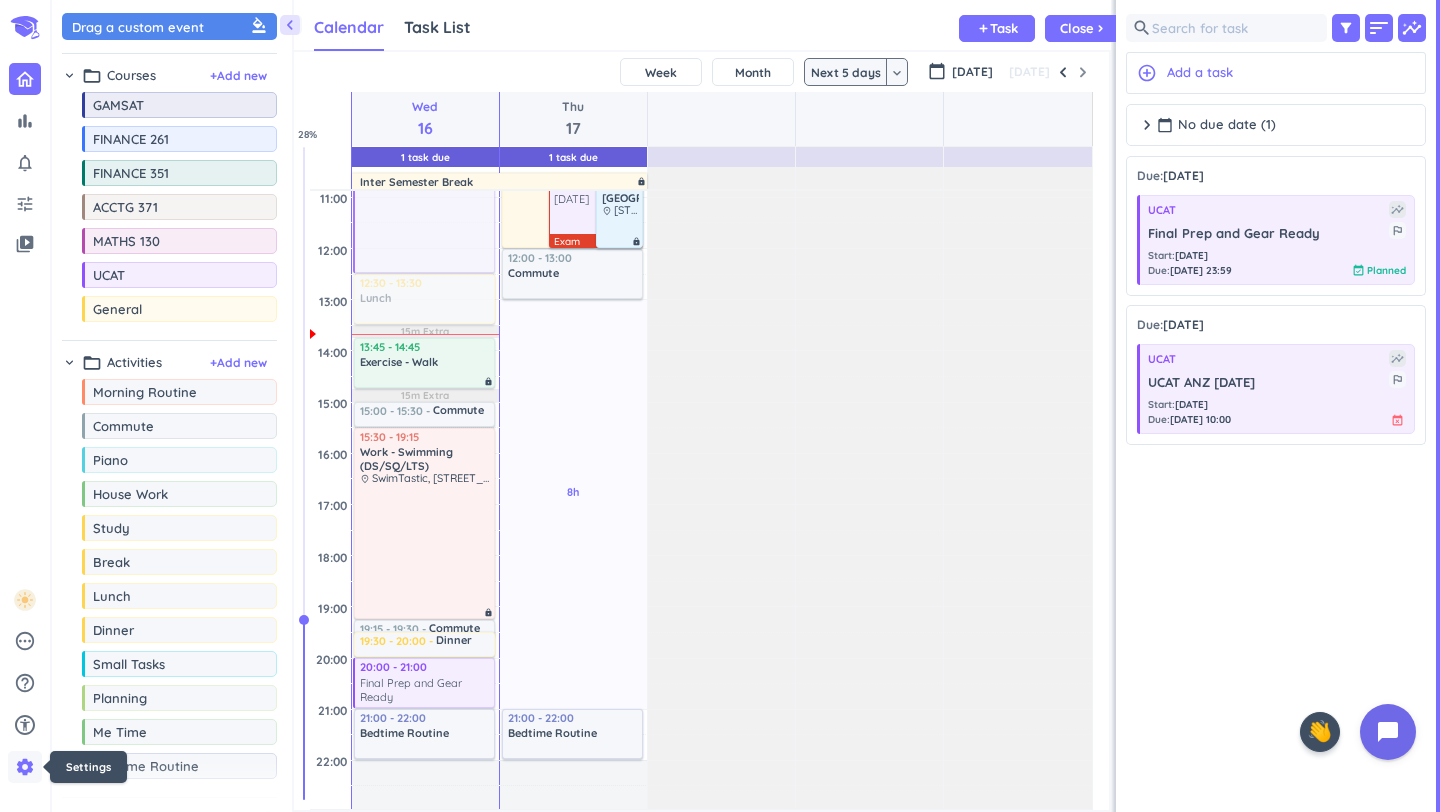 click on "settings" at bounding box center (25, 767) 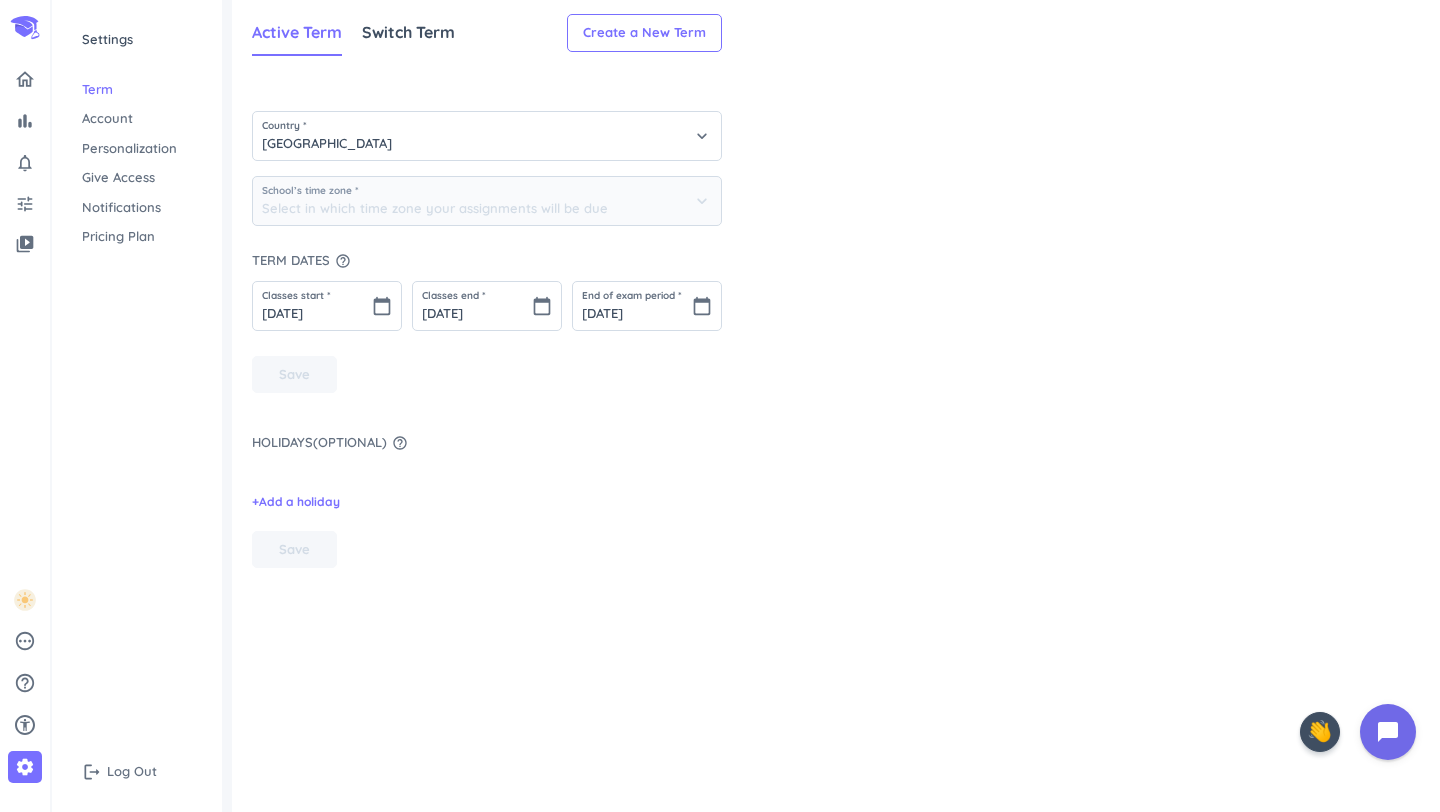 type on "(GMT+12:00) [GEOGRAPHIC_DATA]" 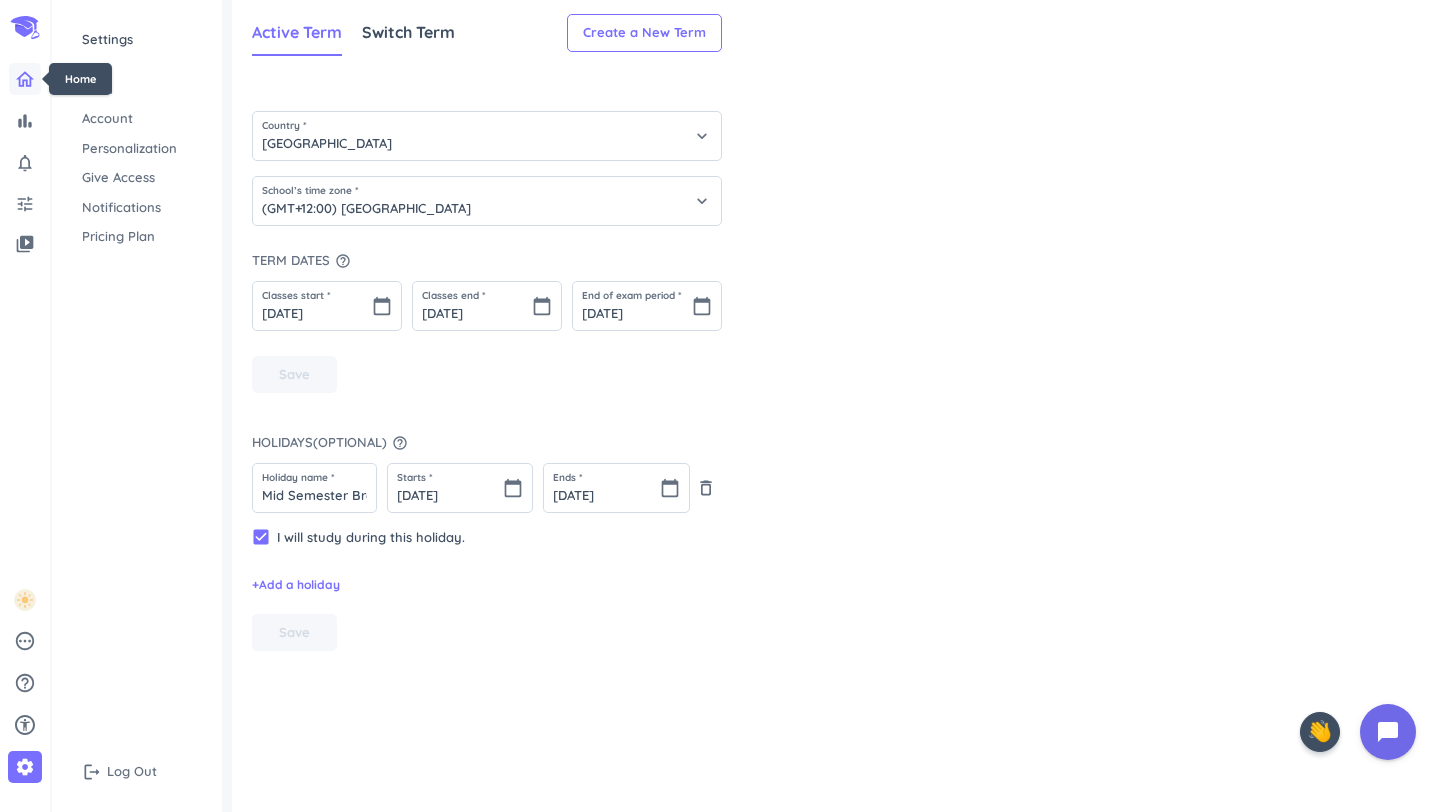 drag, startPoint x: 19, startPoint y: 69, endPoint x: 34, endPoint y: 72, distance: 15.297058 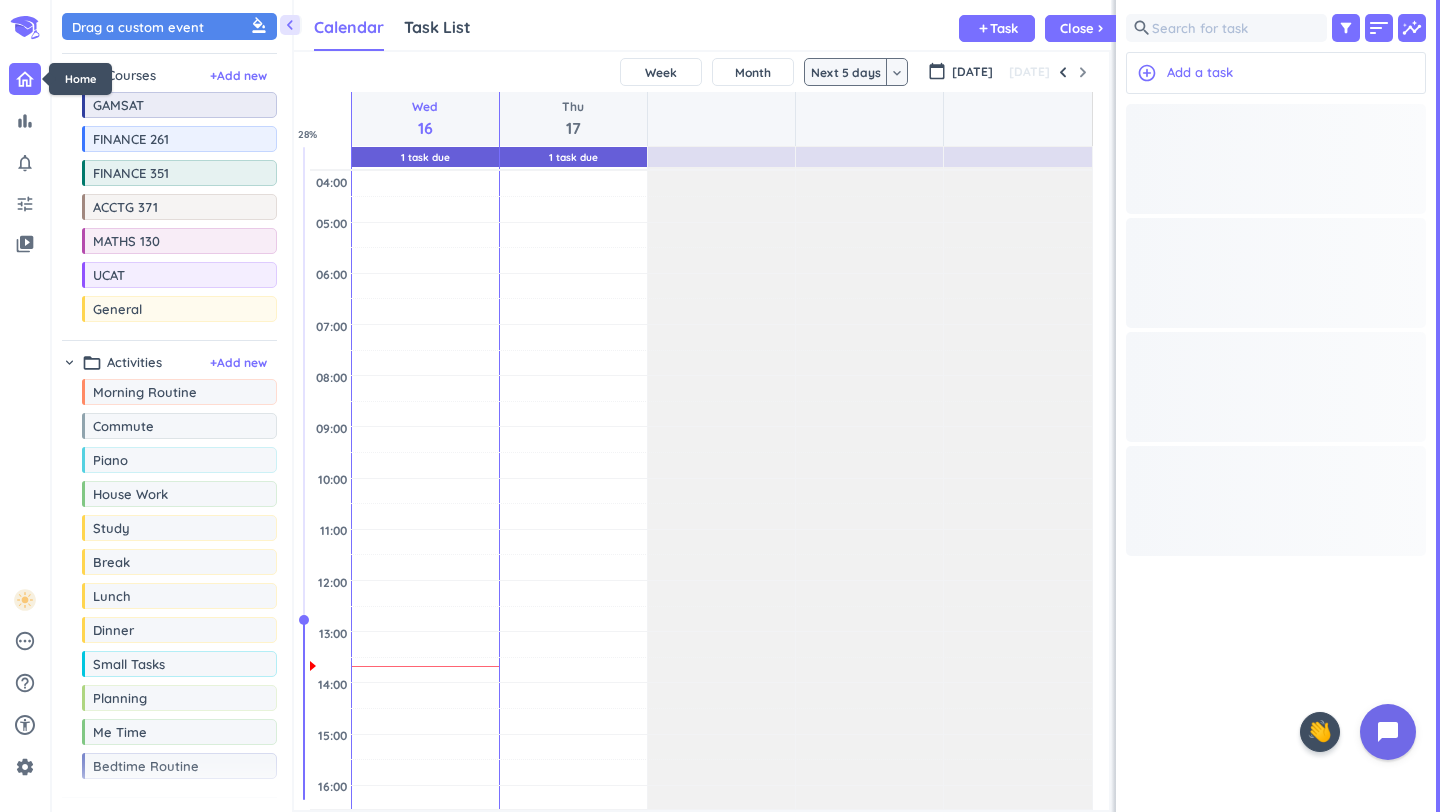 scroll, scrollTop: 1, scrollLeft: 1, axis: both 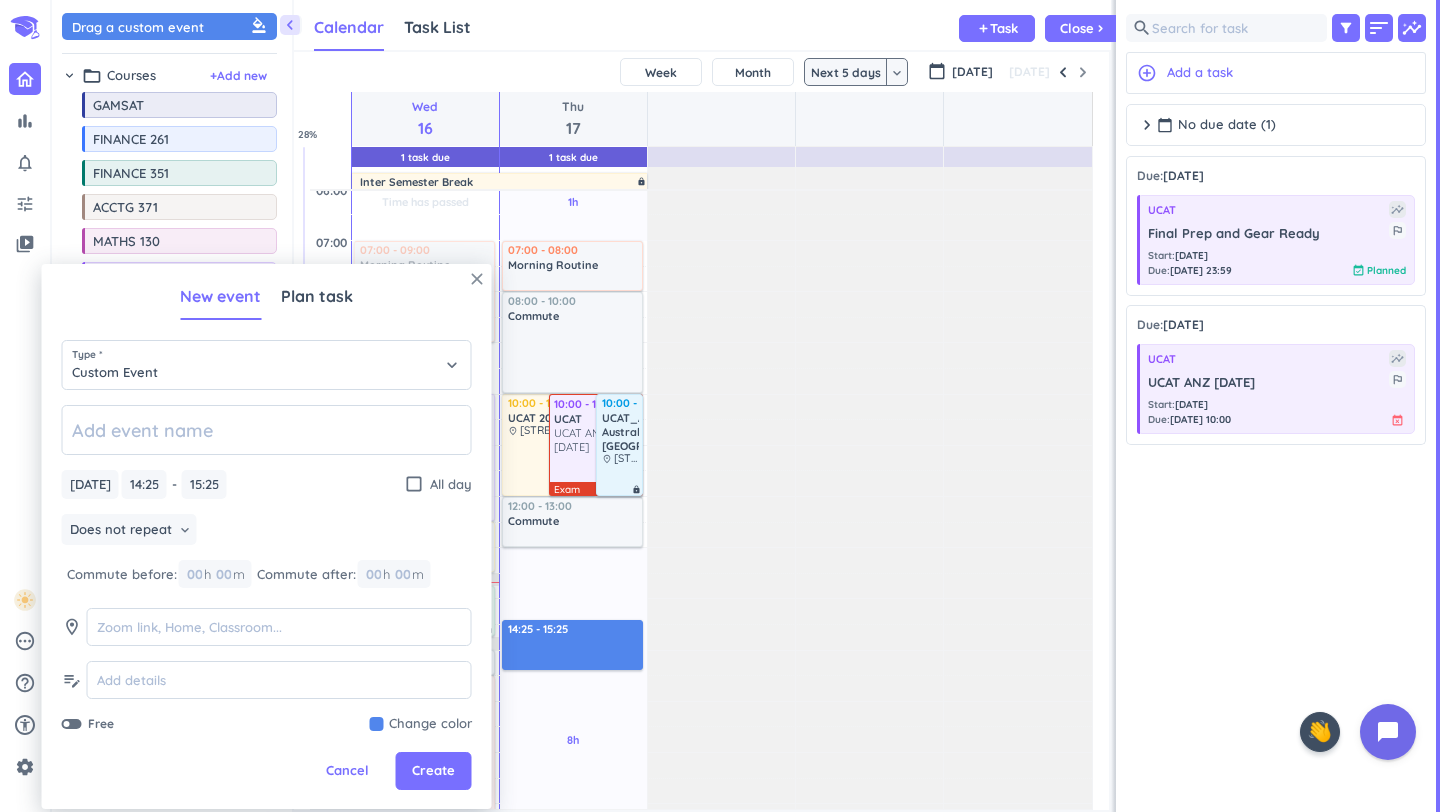 click on "close" at bounding box center [477, 279] 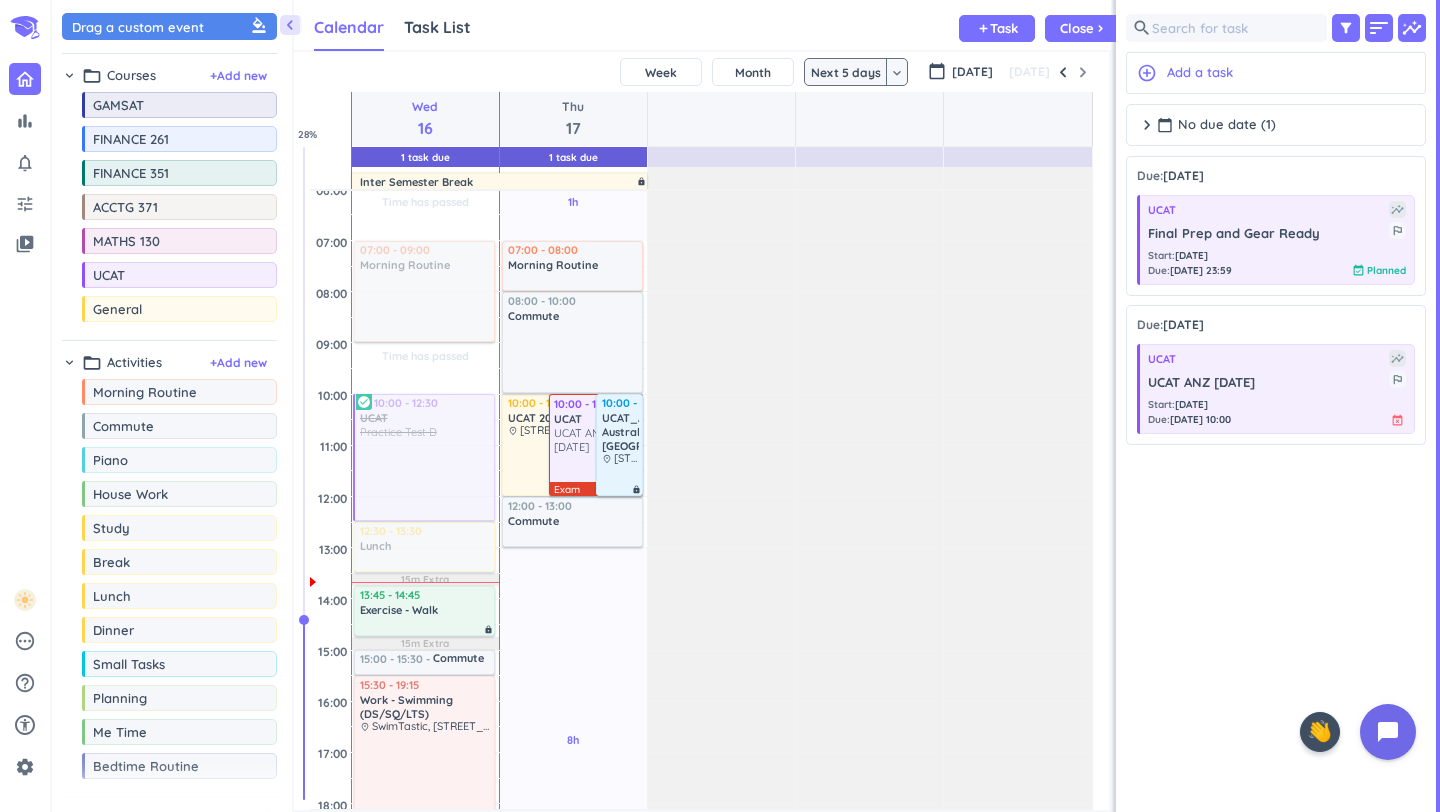 click on "Thu 17" at bounding box center [573, 119] 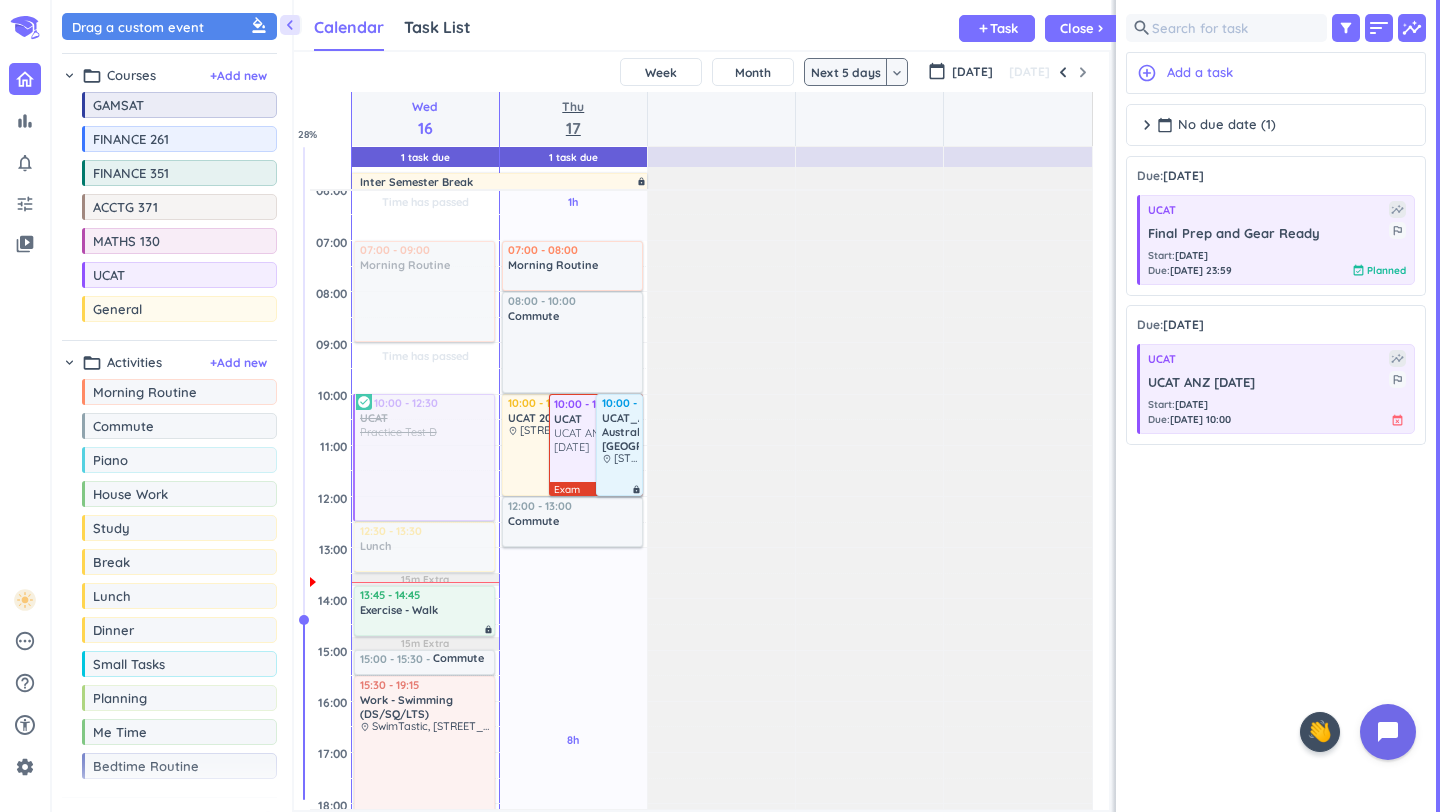 click on "Thu" at bounding box center [573, 107] 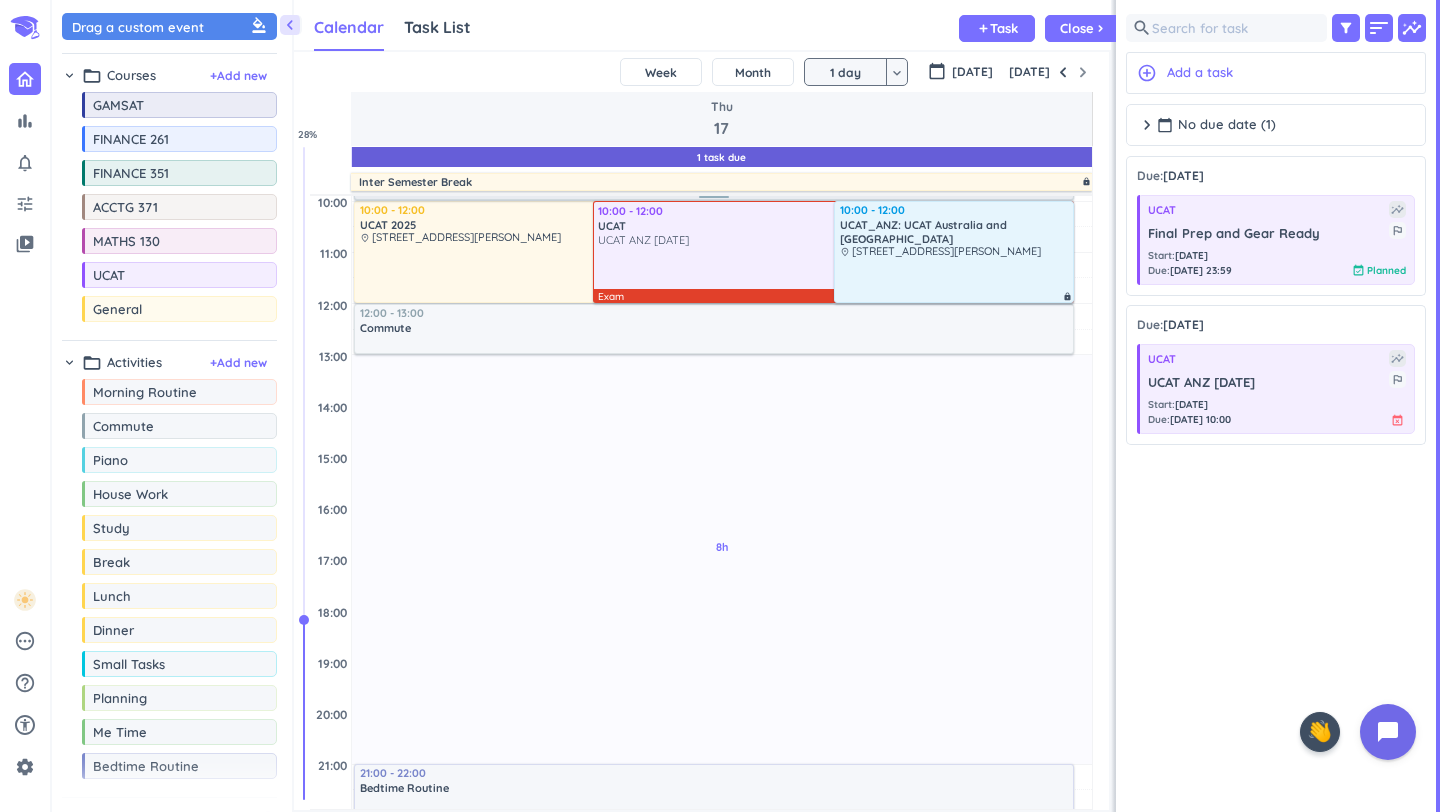 scroll, scrollTop: 616, scrollLeft: 0, axis: vertical 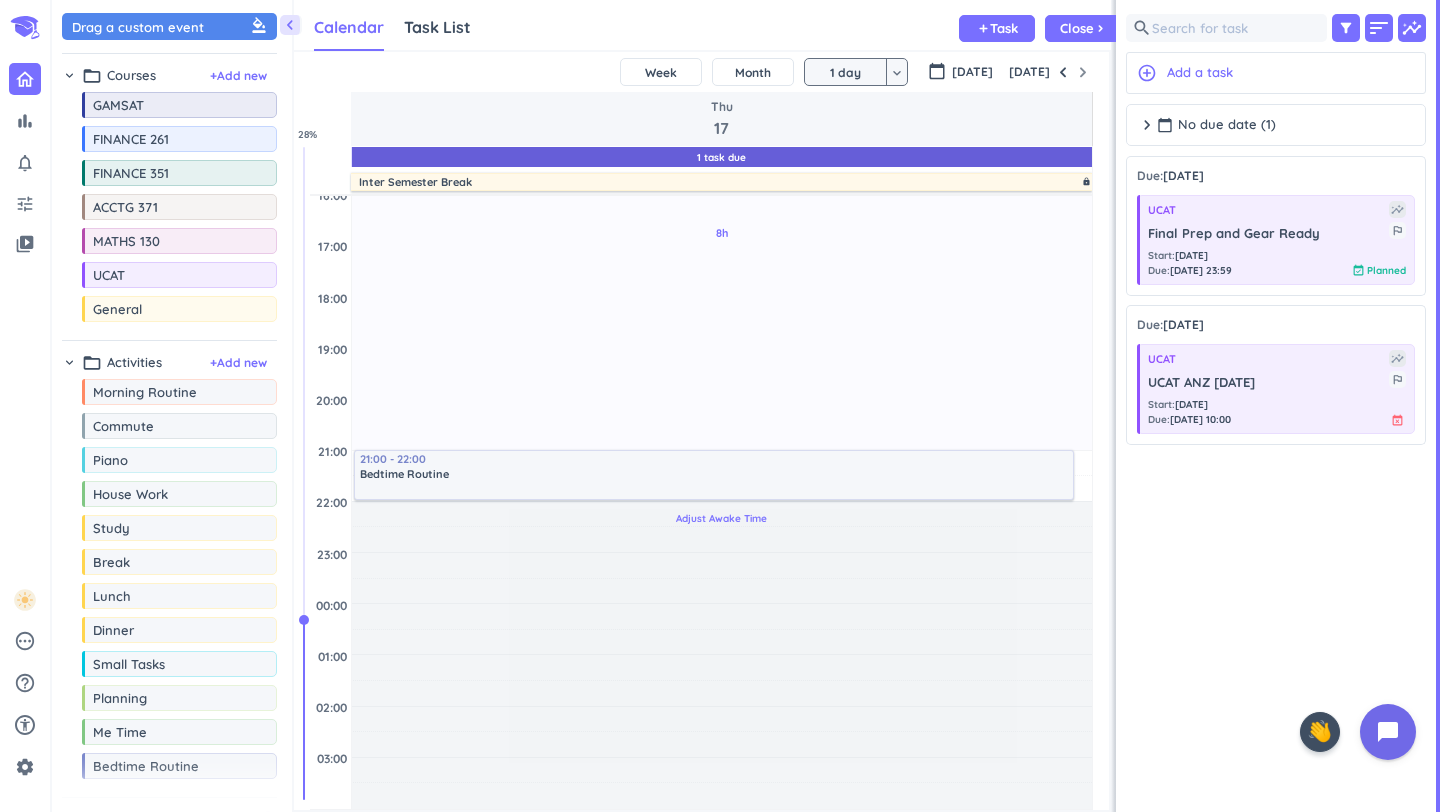 click on "Adjust Awake Time" at bounding box center [722, 655] 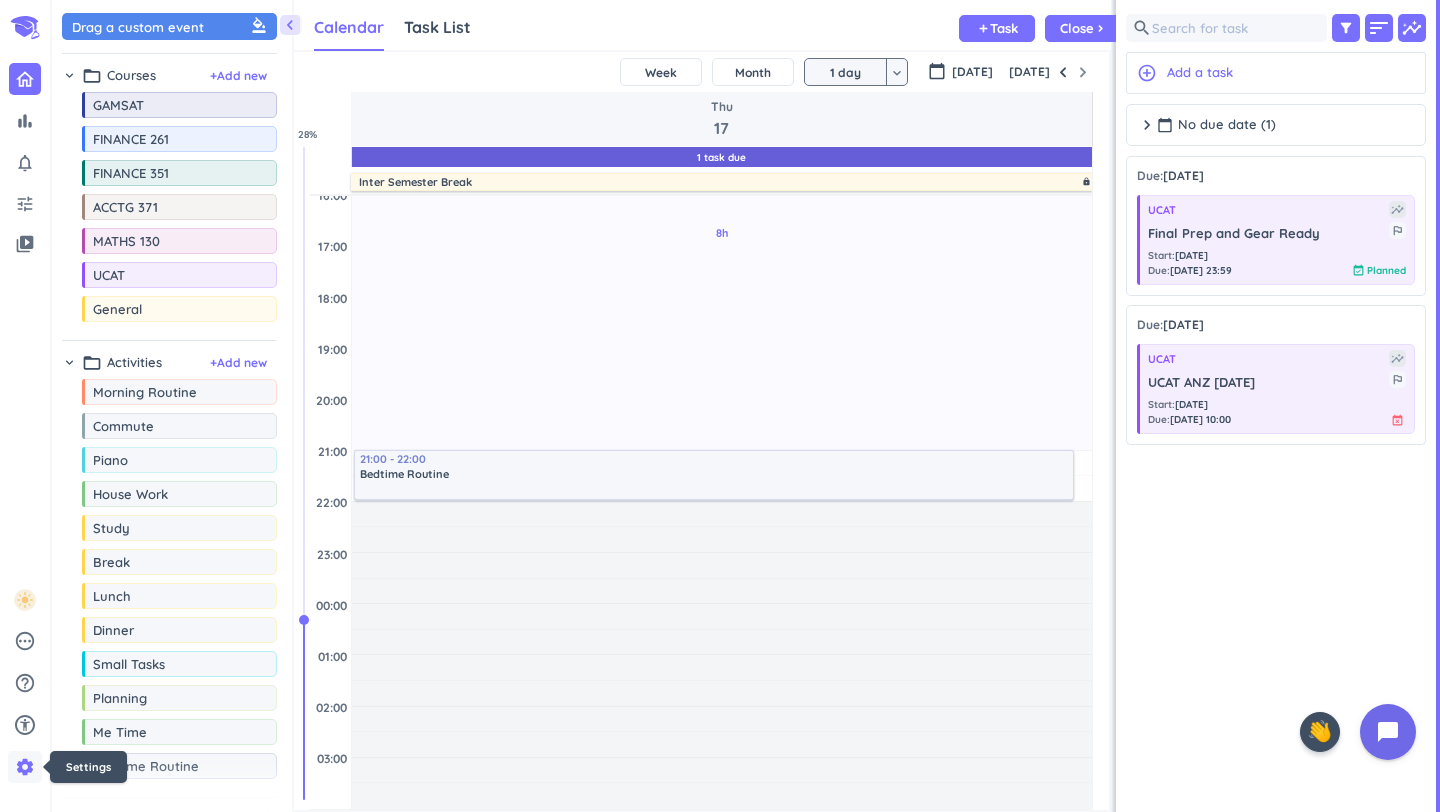 click on "settings" at bounding box center (25, 767) 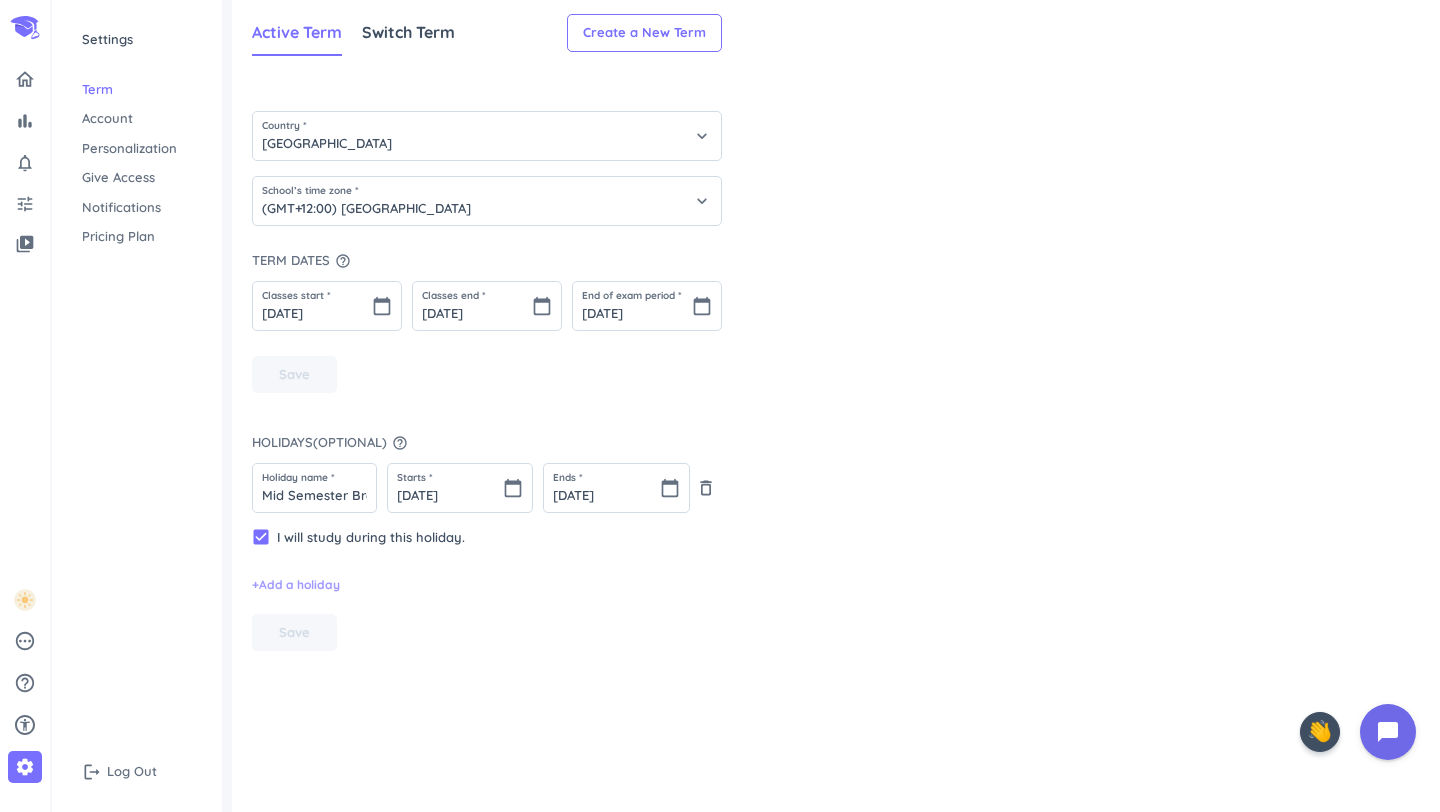 click on "+  Add a holiday" at bounding box center [296, 585] 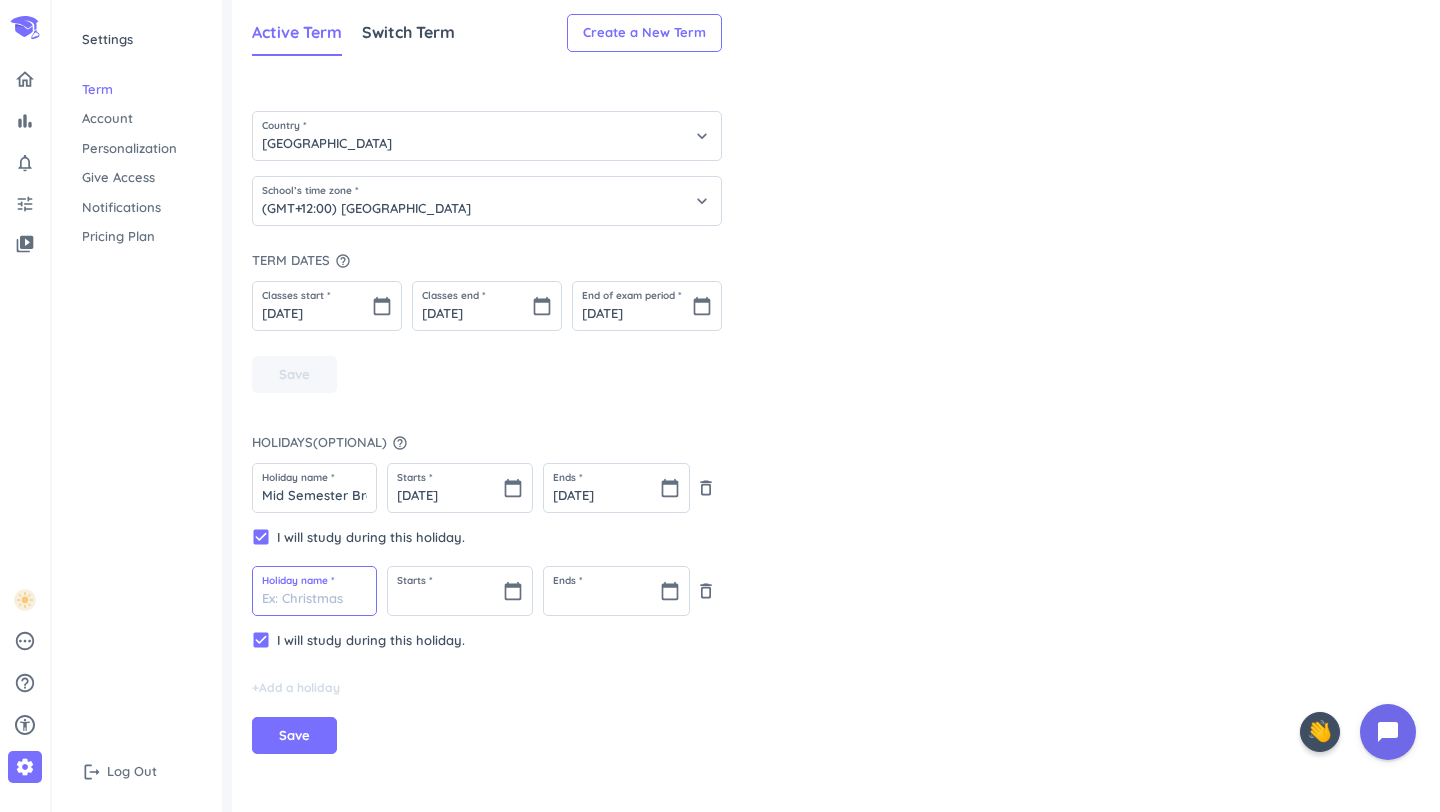 click at bounding box center (314, 591) 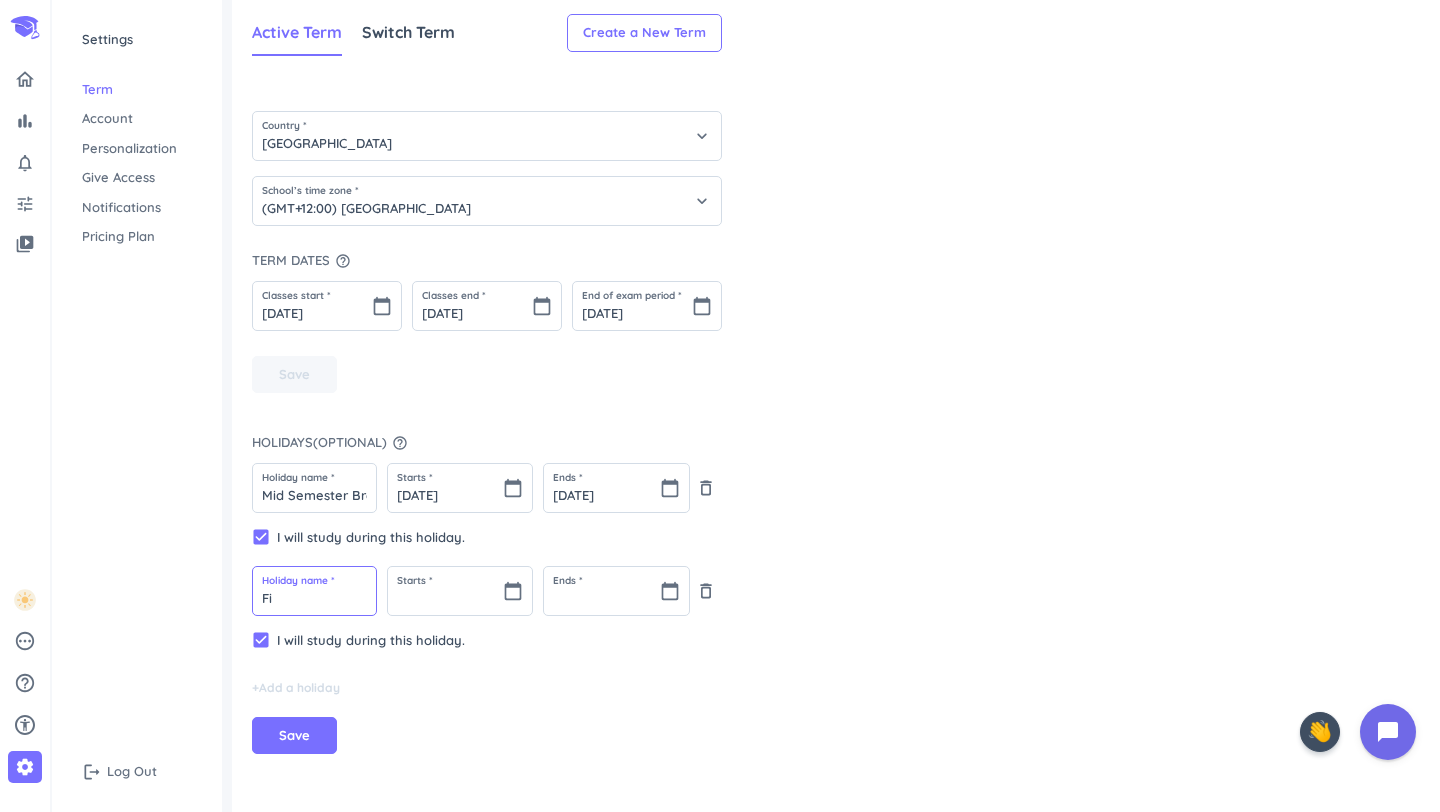 type on "F" 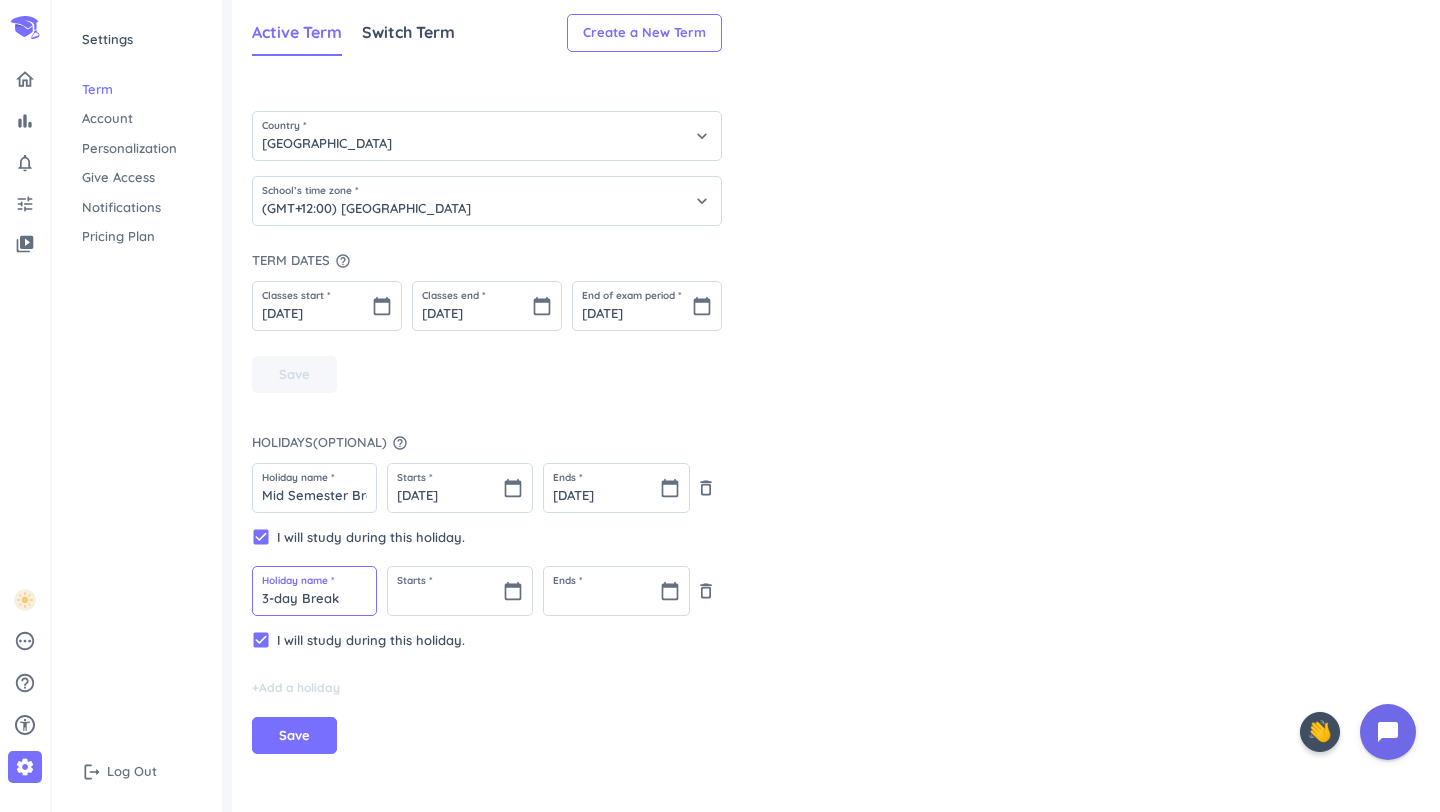 type on "3-day Break" 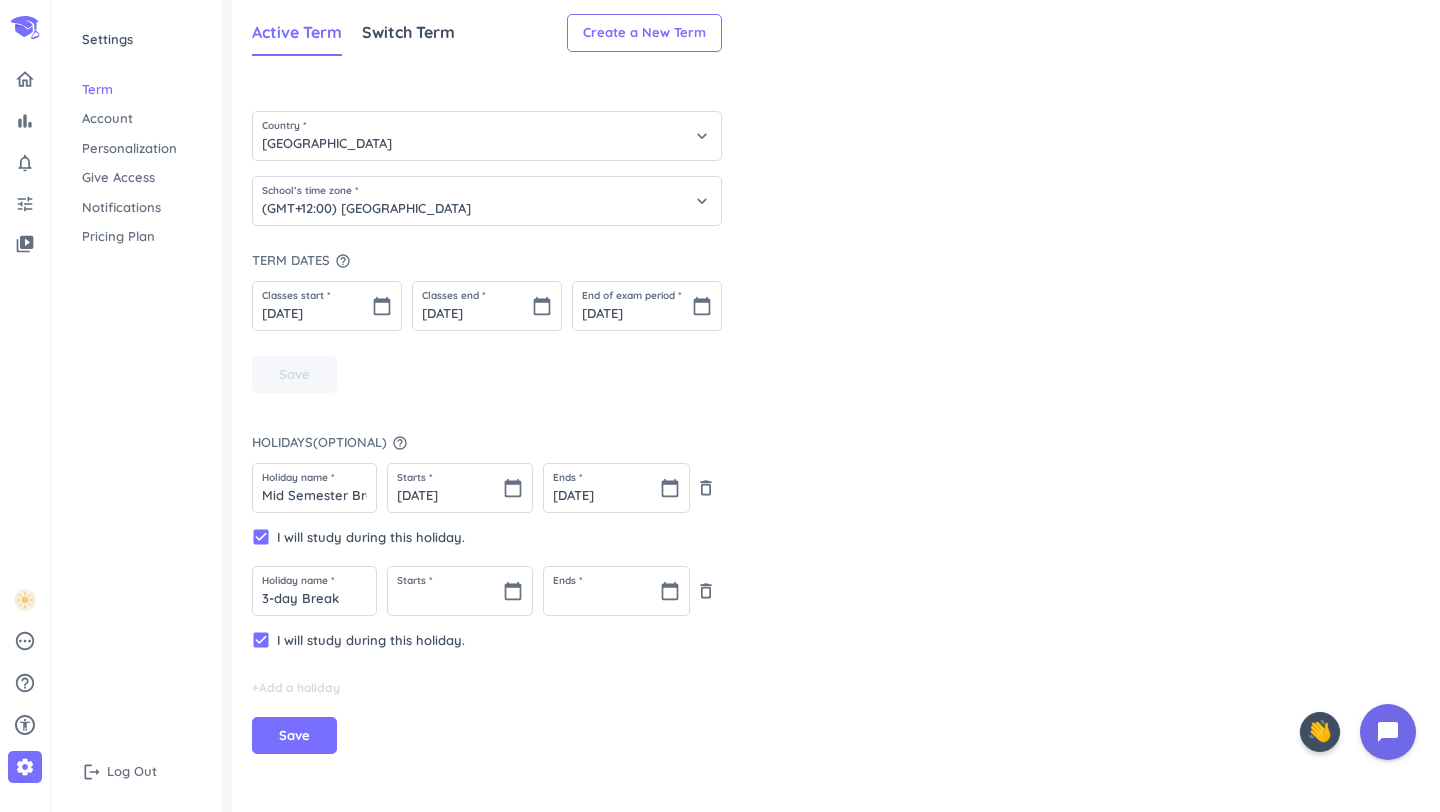click on "+  Add a holiday" at bounding box center [487, 688] 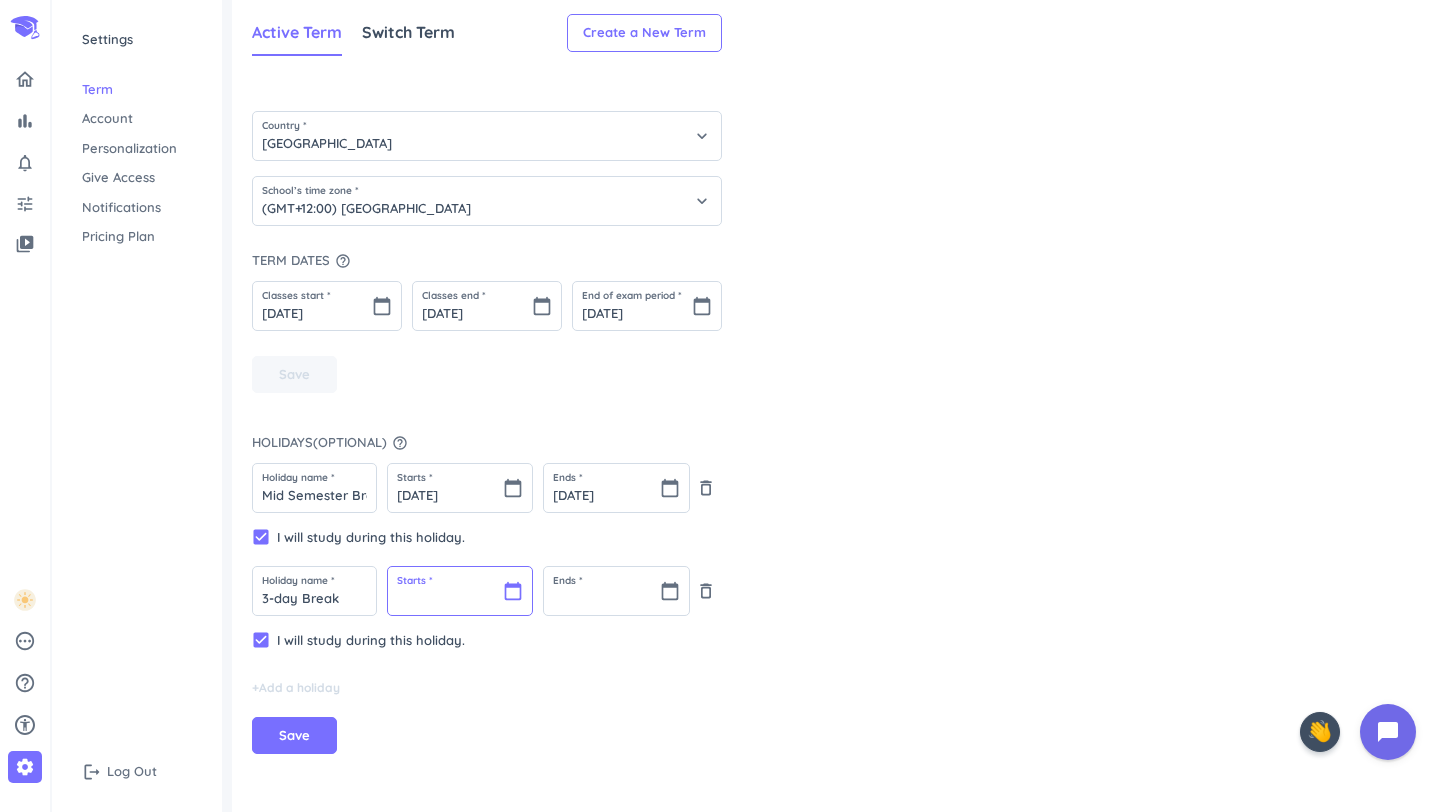 click at bounding box center (460, 591) 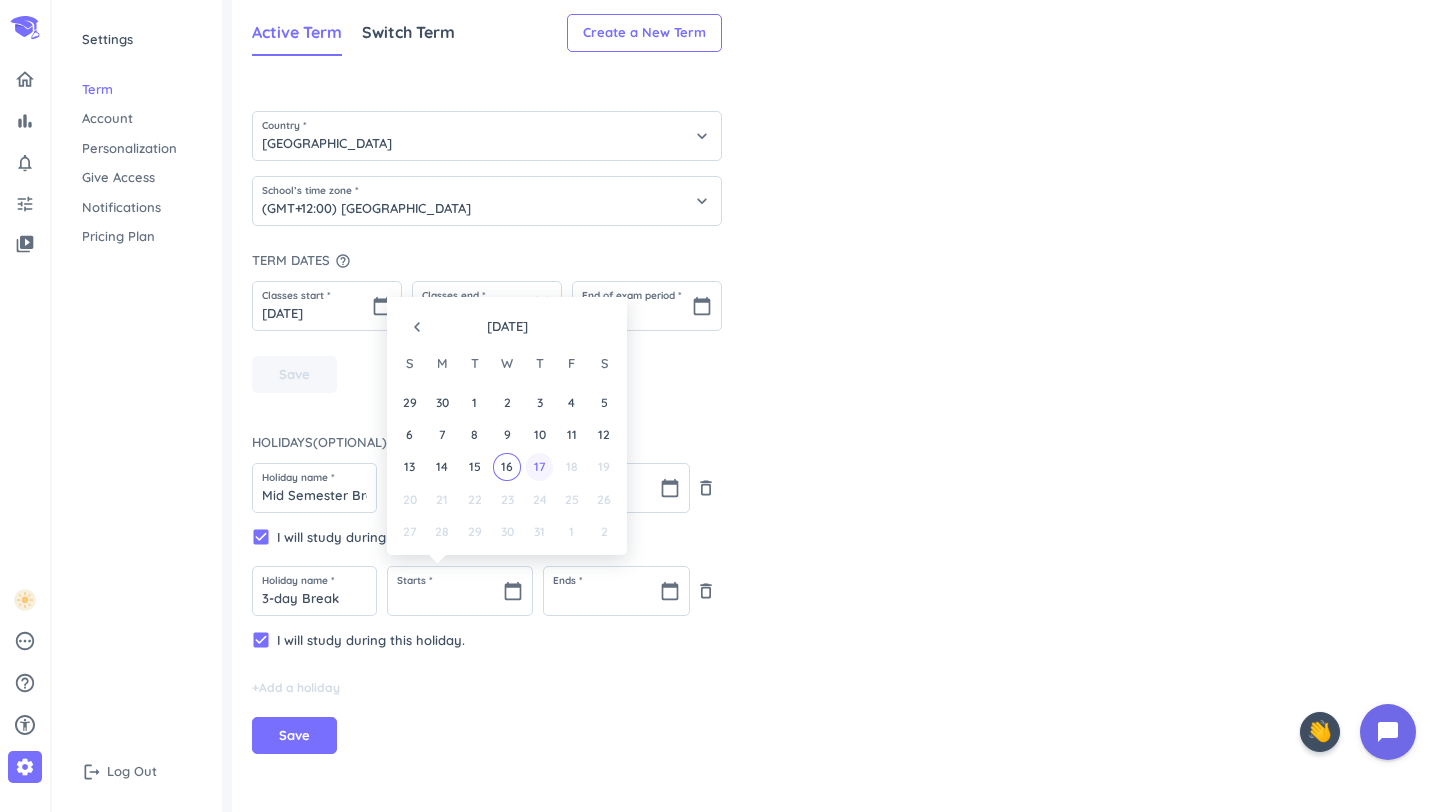 click on "17" at bounding box center (539, 466) 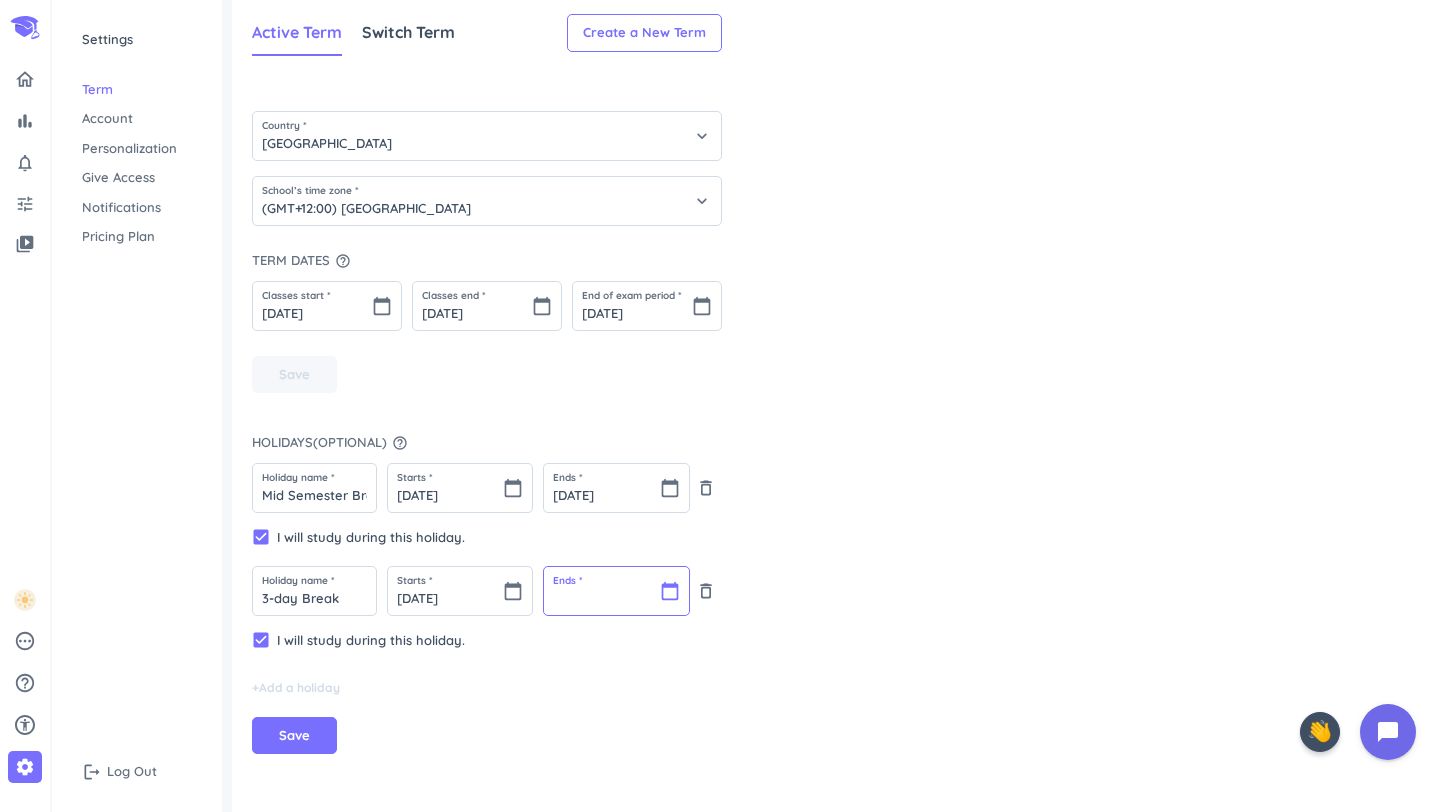 click at bounding box center (616, 591) 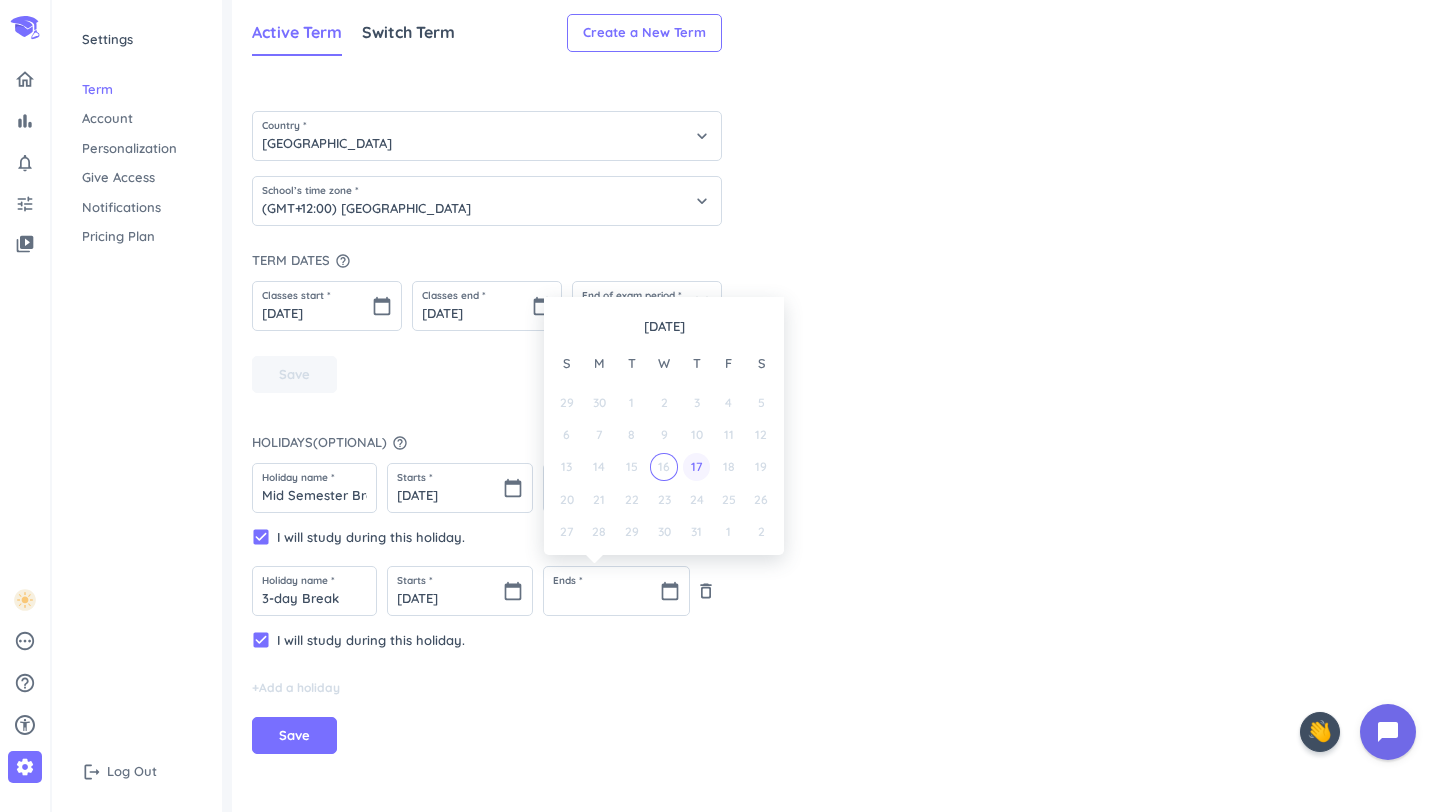 click on "17" at bounding box center [696, 466] 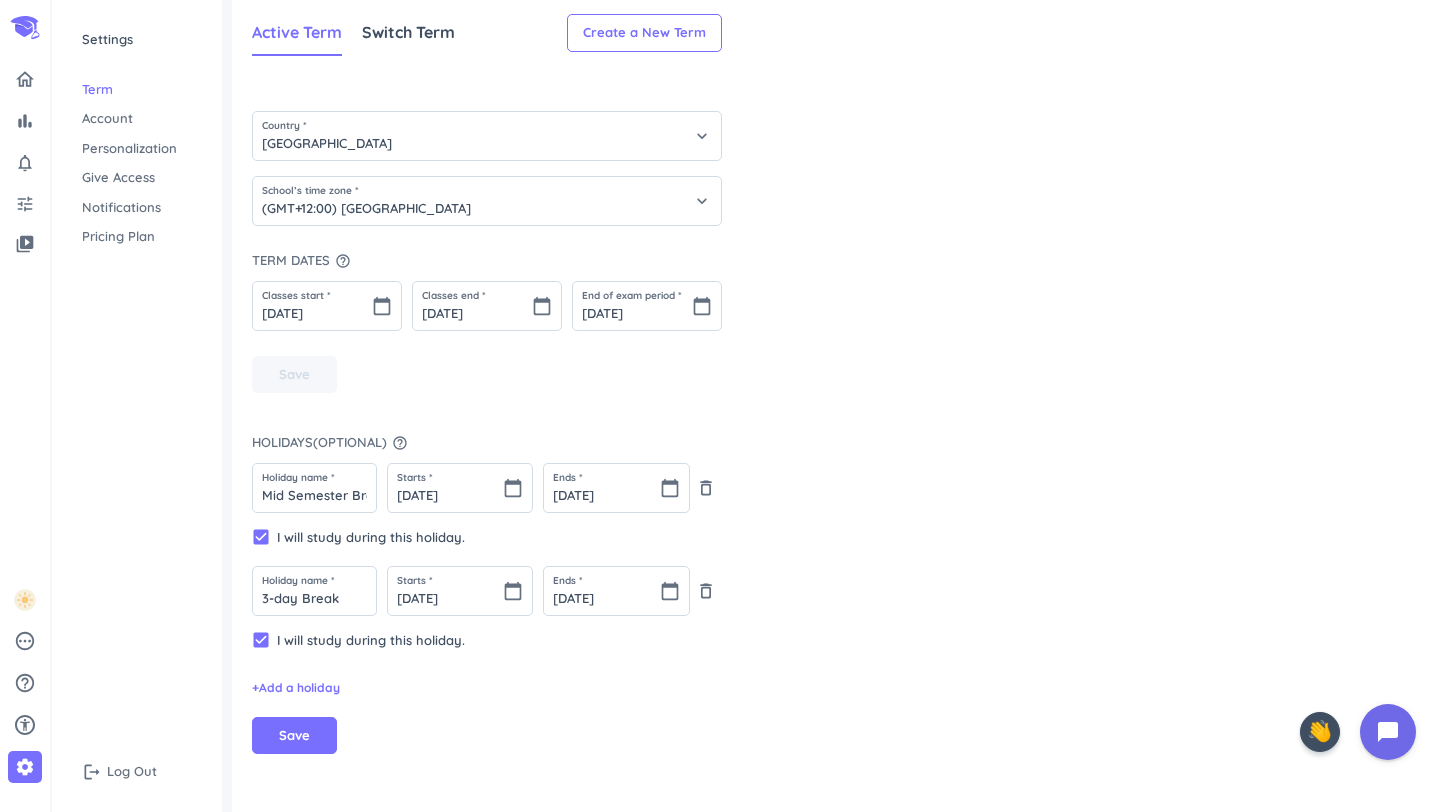 click on "Country * [GEOGRAPHIC_DATA] keyboard_arrow_down School’s time zone * (GMT+12:00) [GEOGRAPHIC_DATA] keyboard_arrow_down Term dates help_outline Classes start * [DATE] calendar_today Classes end * [DATE] calendar_today End of exam period * [DATE] calendar_today Save Holidays  ( optional ) help_outline Holiday name * Mid Semester Break Starts * [DATE] calendar_today Ends * [DATE] calendar_today delete_outline check_box I will study during this holiday. Holiday name * 3-day Break Starts * [DATE] calendar_today Ends * [DATE] calendar_today delete_outline check_box I will study during this holiday. +  Add a holiday Save" at bounding box center (836, 427) 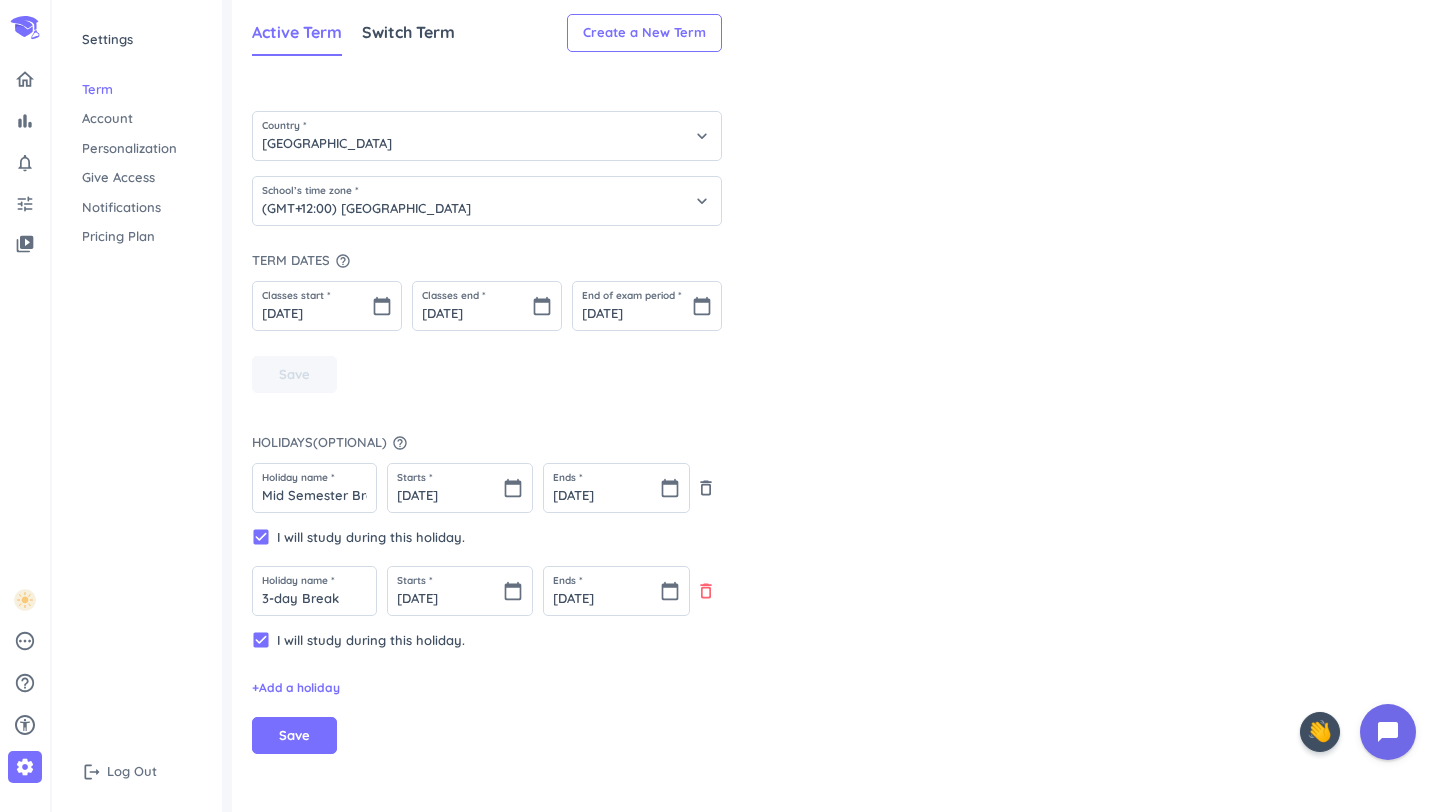 click on "delete_outline" at bounding box center (706, 591) 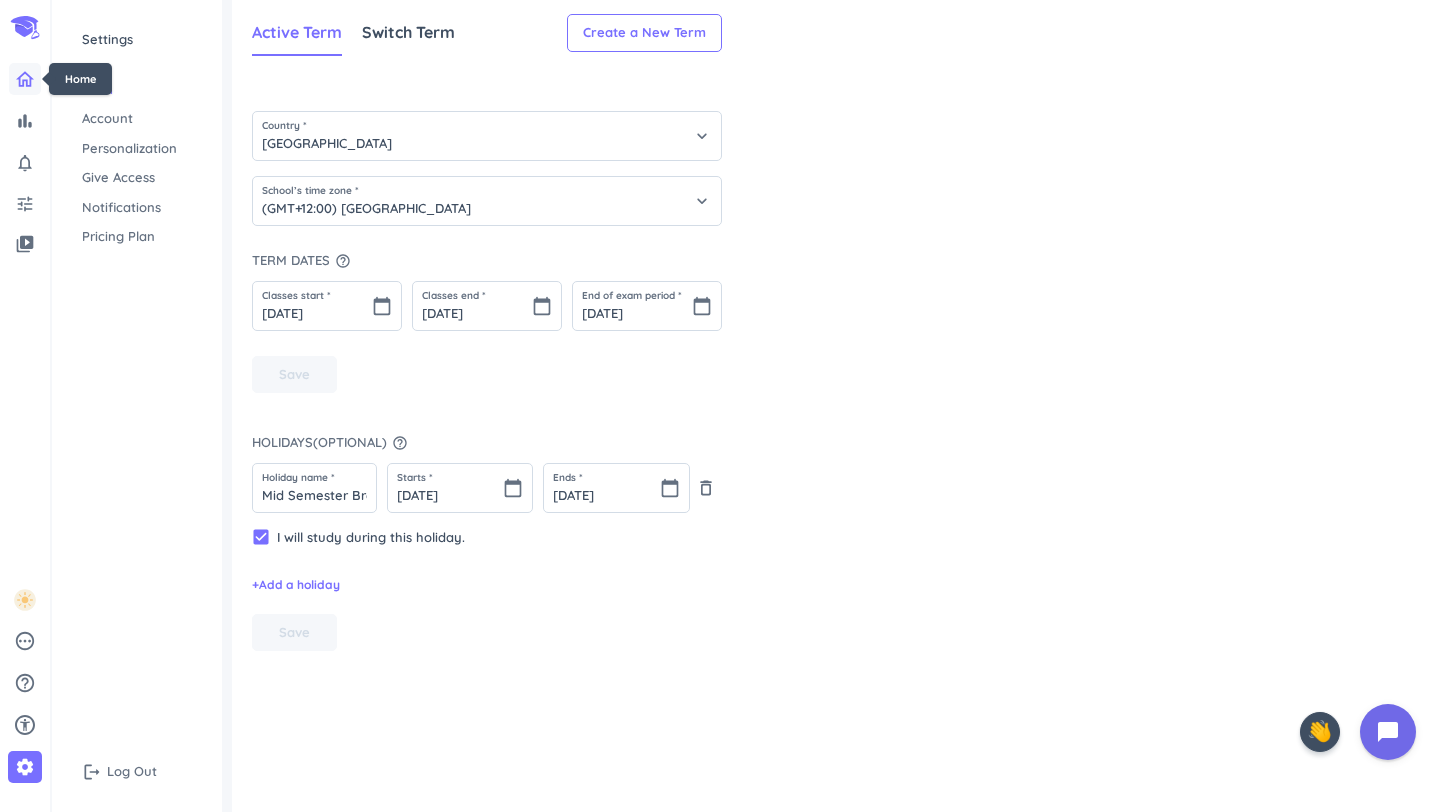 click 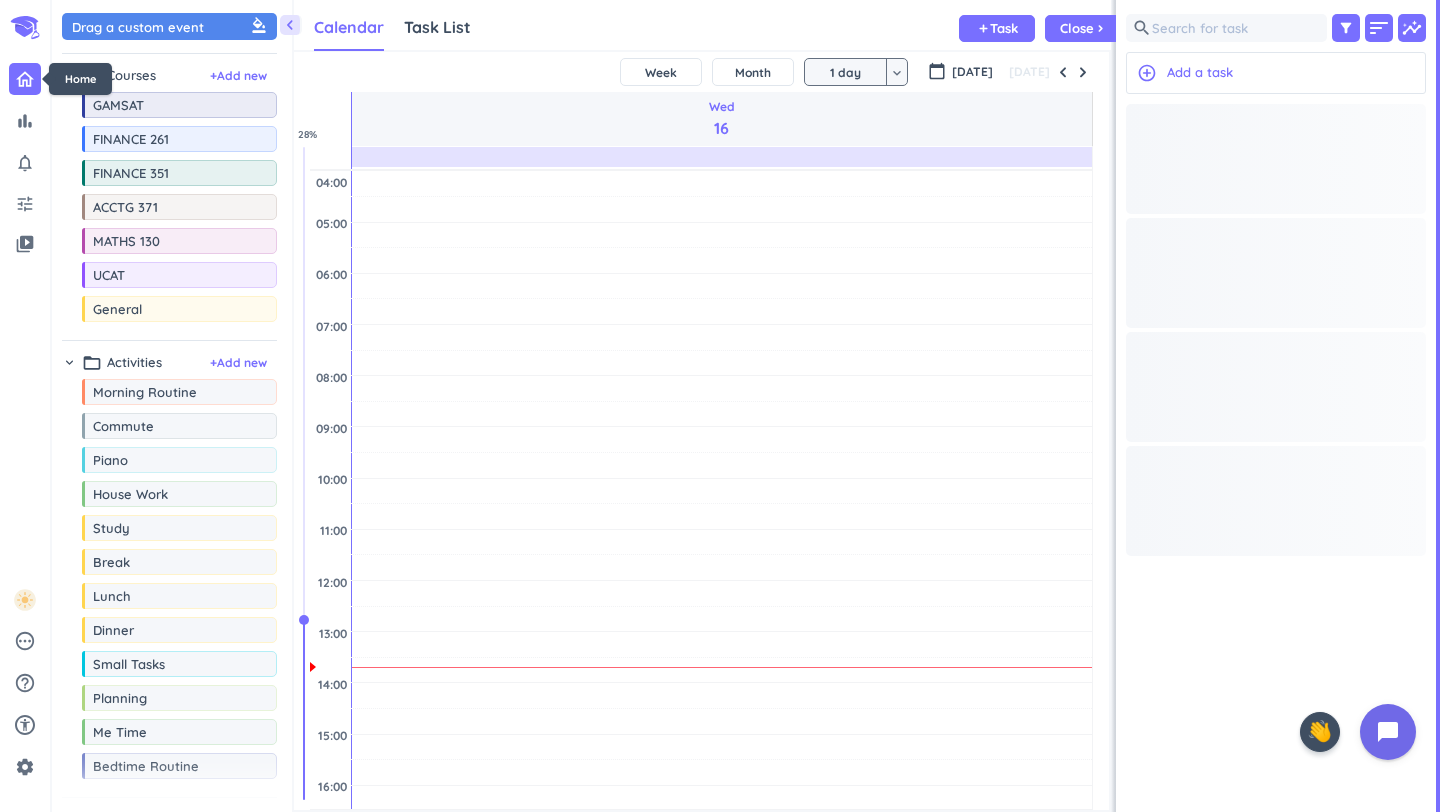 scroll, scrollTop: 1, scrollLeft: 1, axis: both 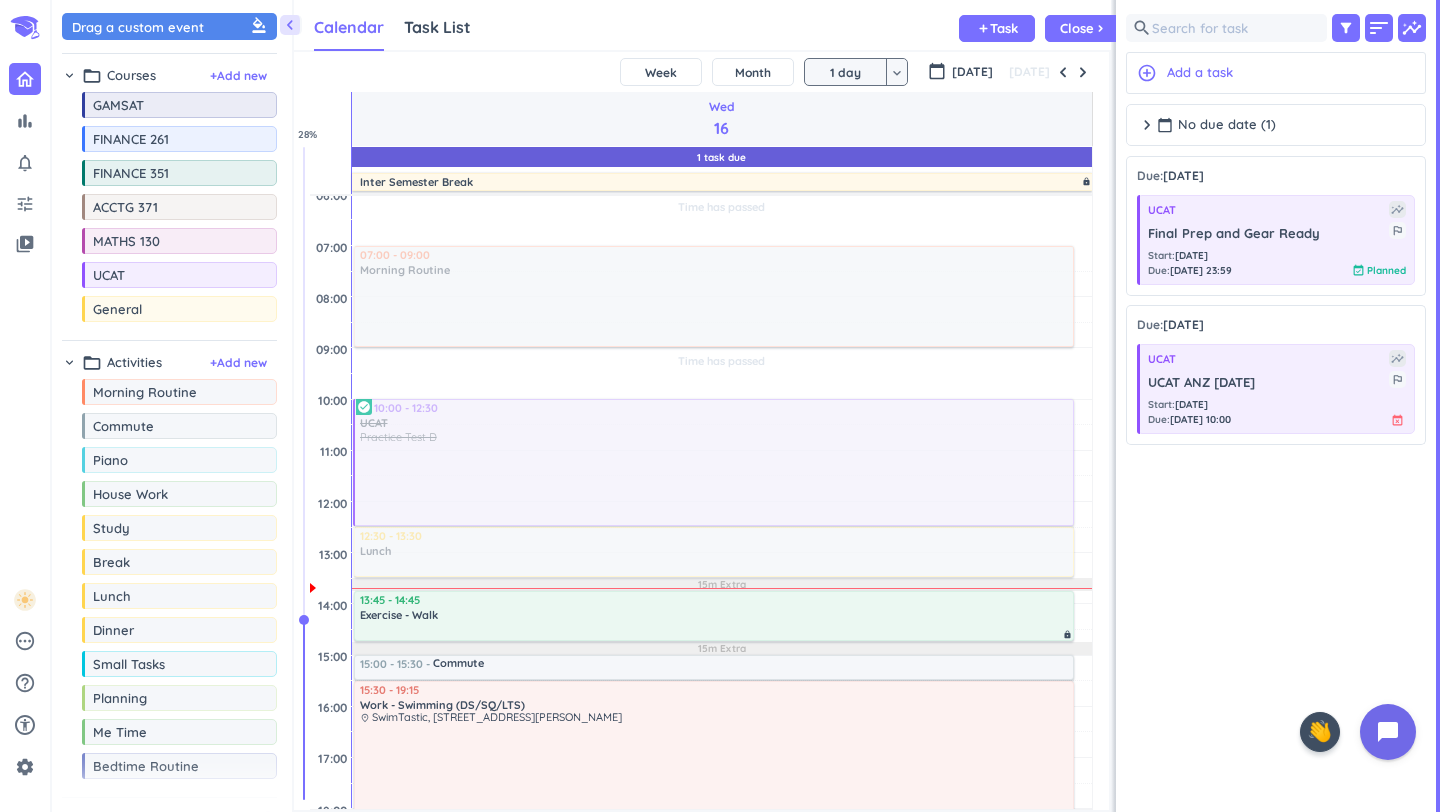 click on "keyboard_arrow_down" at bounding box center (897, 73) 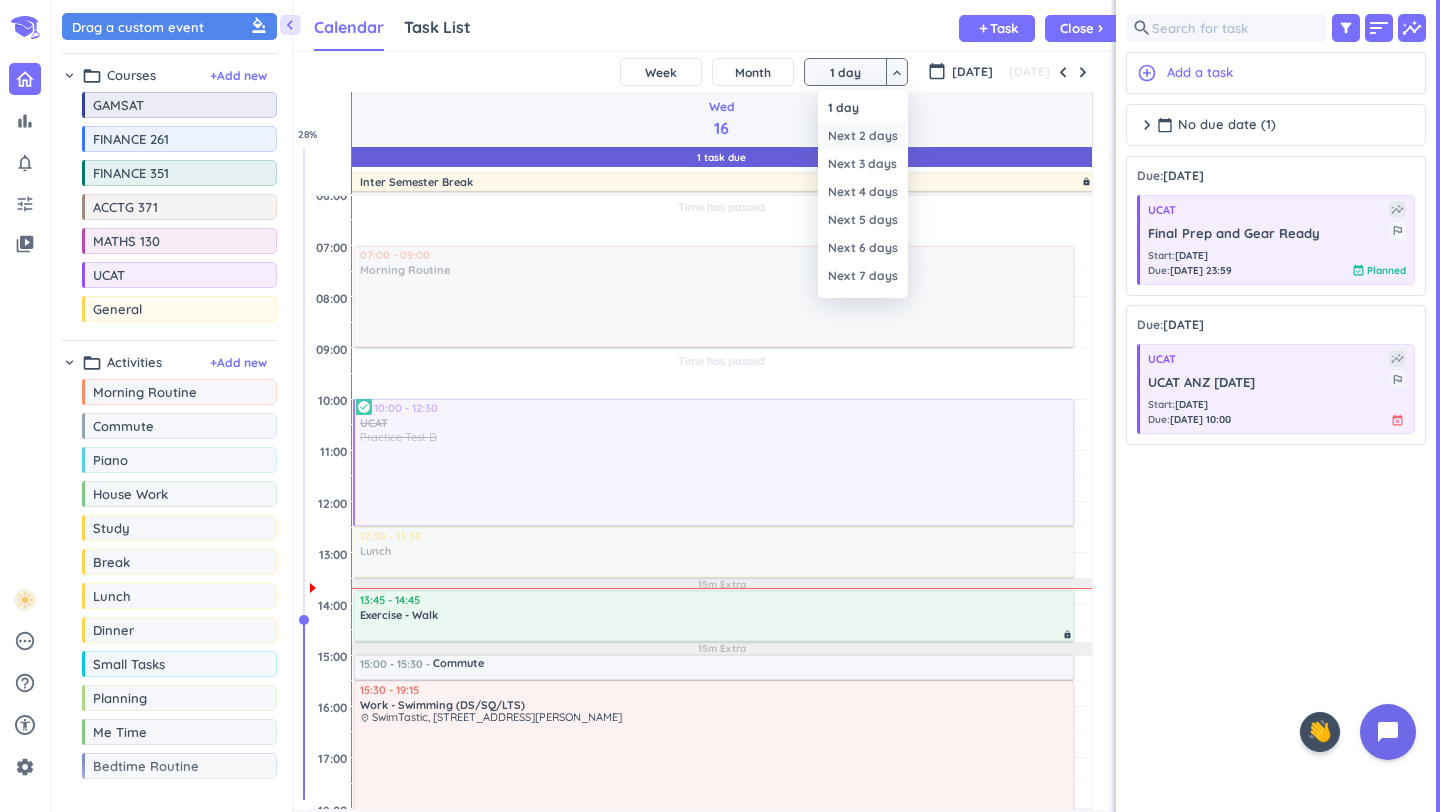 click on "Next 2 days" at bounding box center (863, 136) 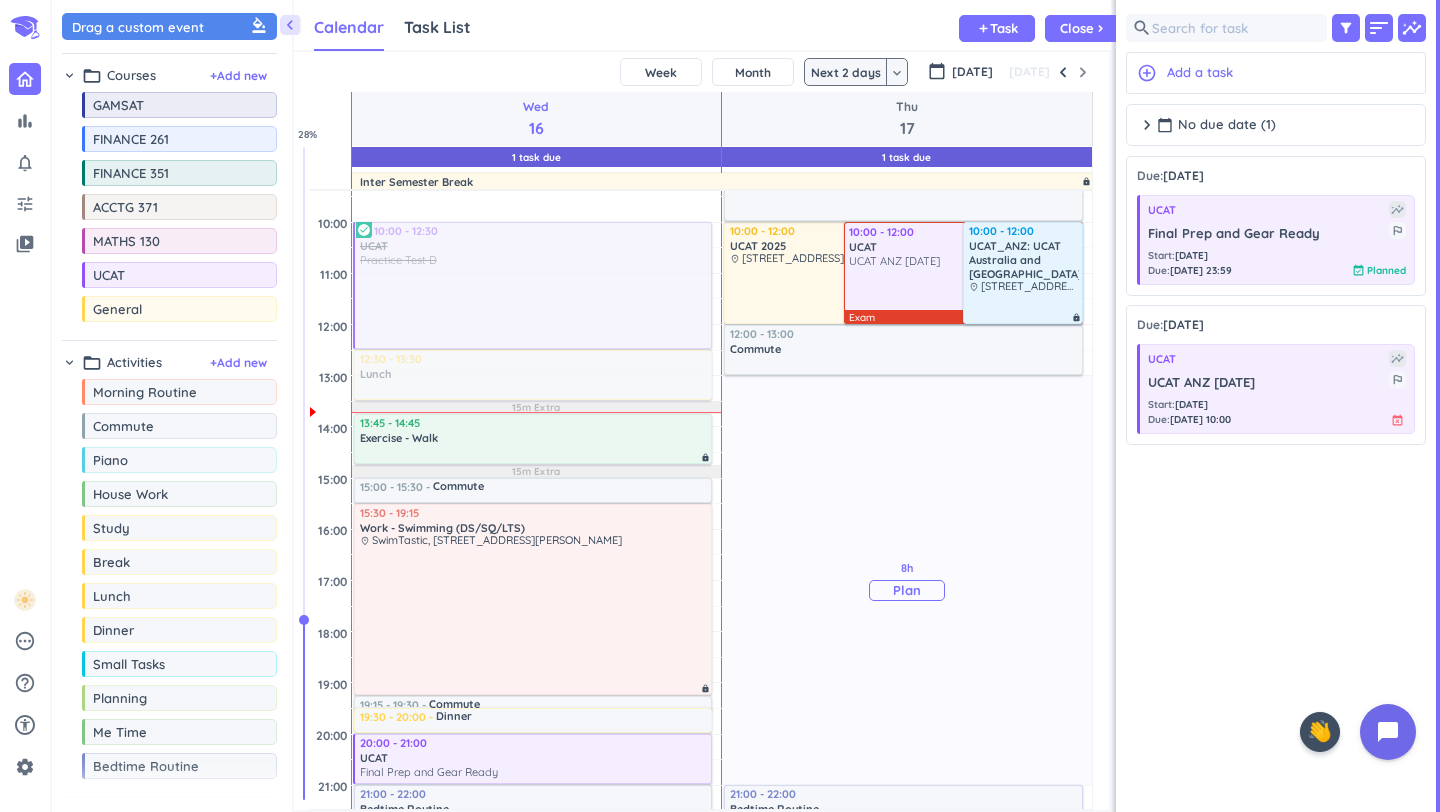 scroll, scrollTop: 278, scrollLeft: 0, axis: vertical 